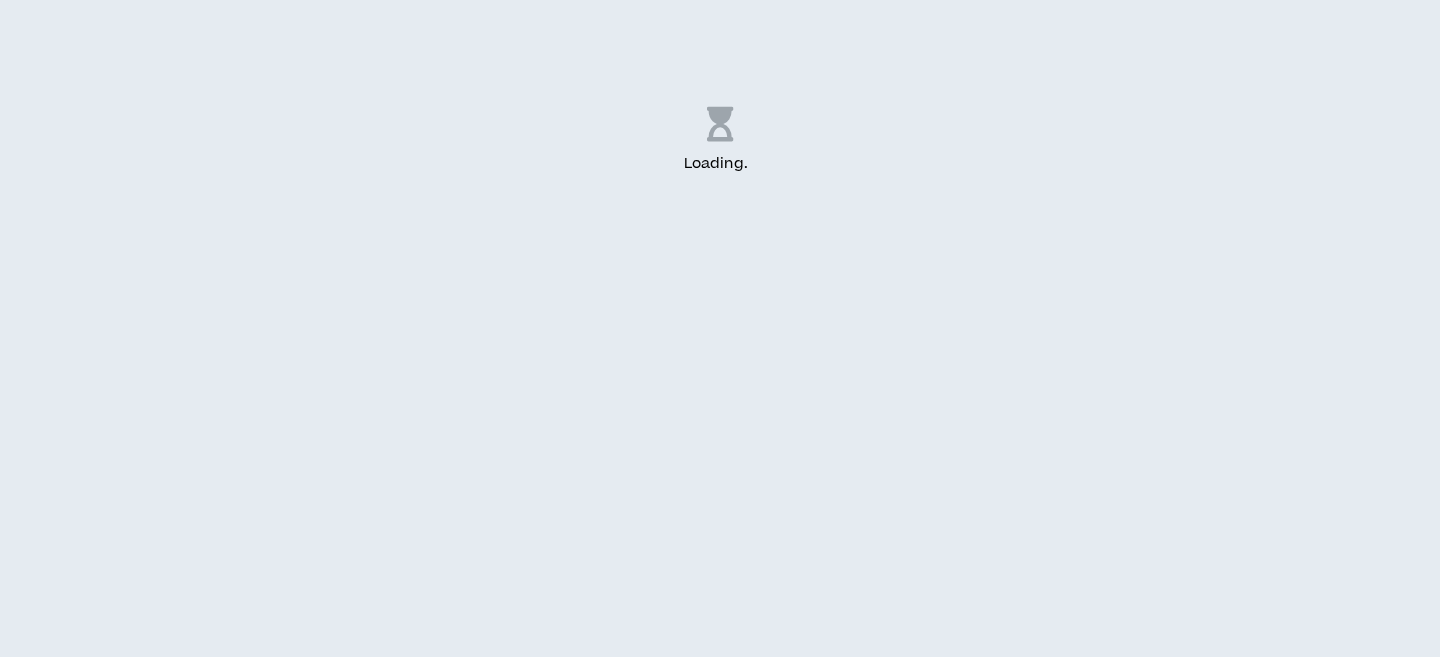 scroll, scrollTop: 0, scrollLeft: 0, axis: both 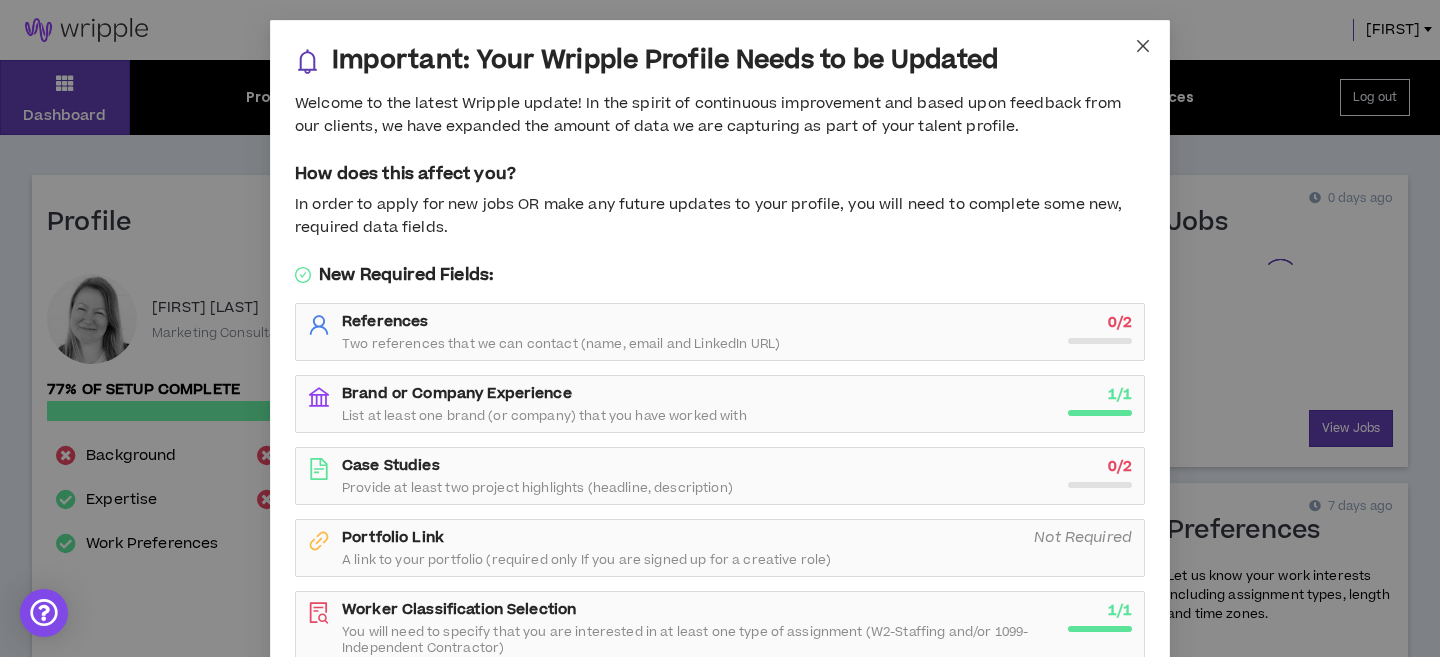 click at bounding box center [1143, 47] 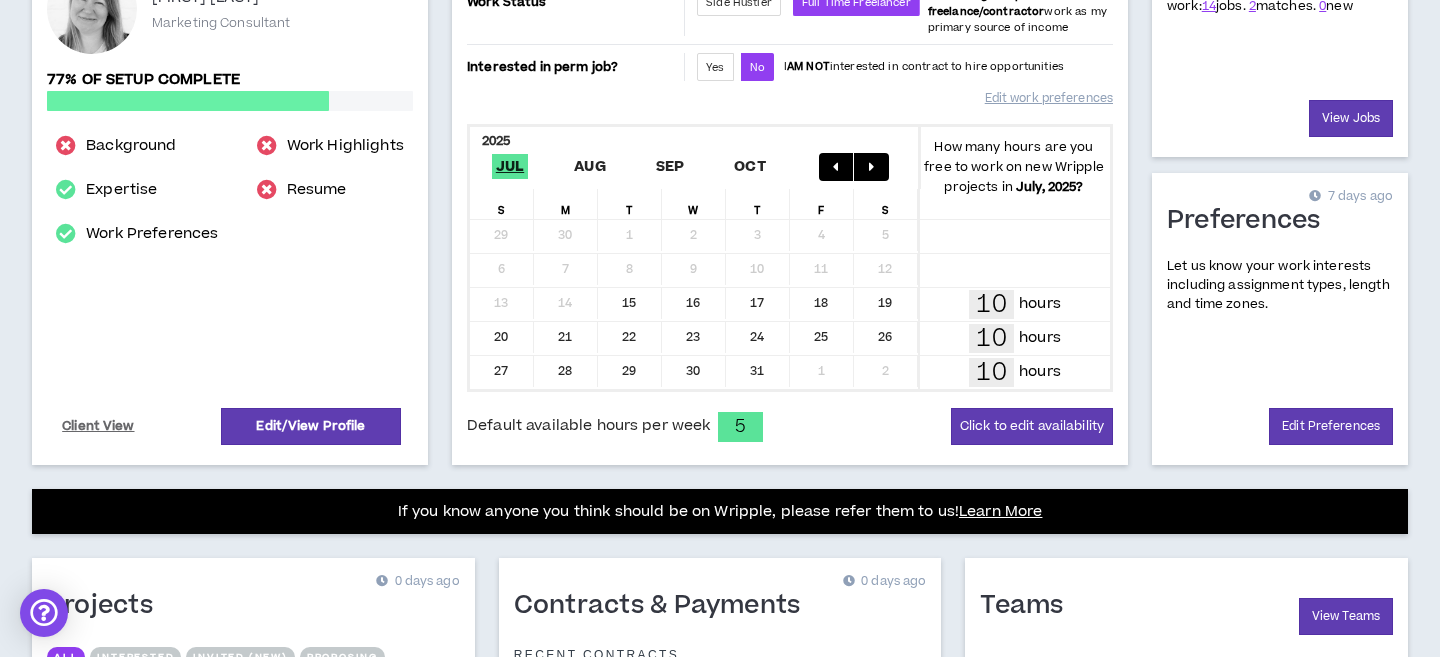 scroll, scrollTop: 314, scrollLeft: 0, axis: vertical 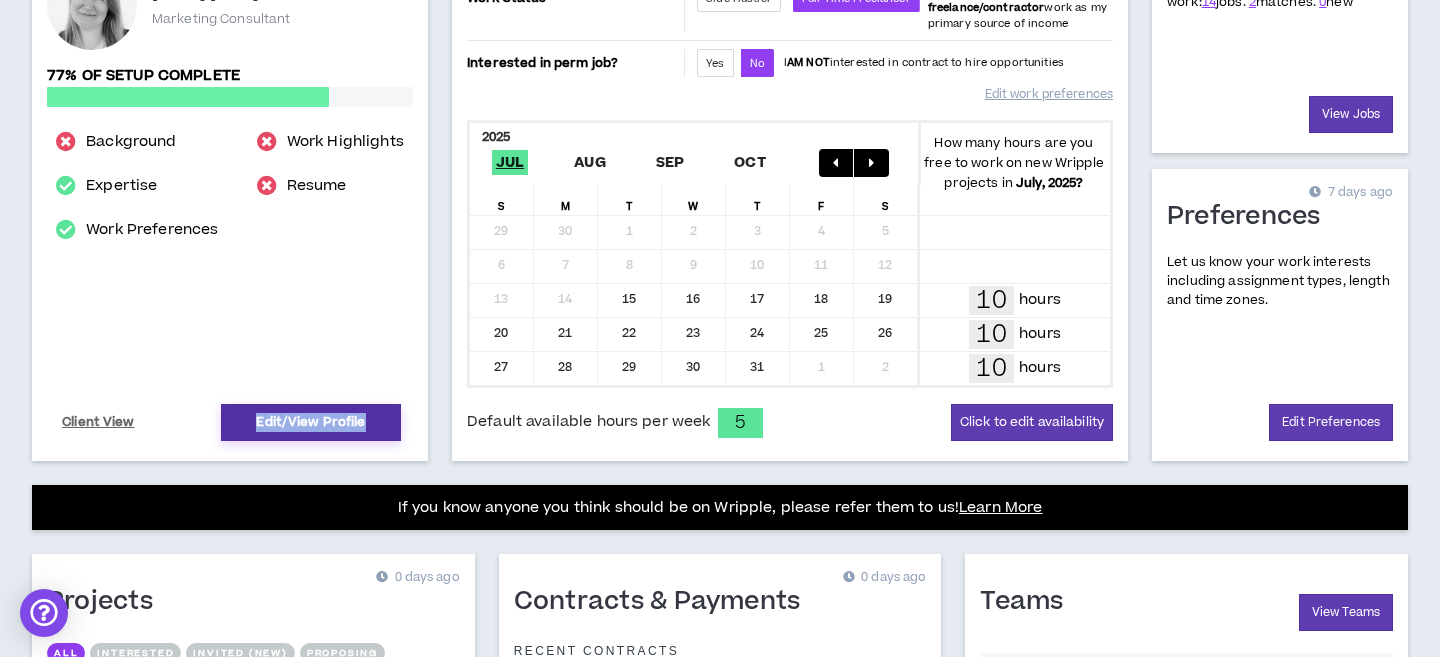 click on "Edit/View Profile" at bounding box center (311, 422) 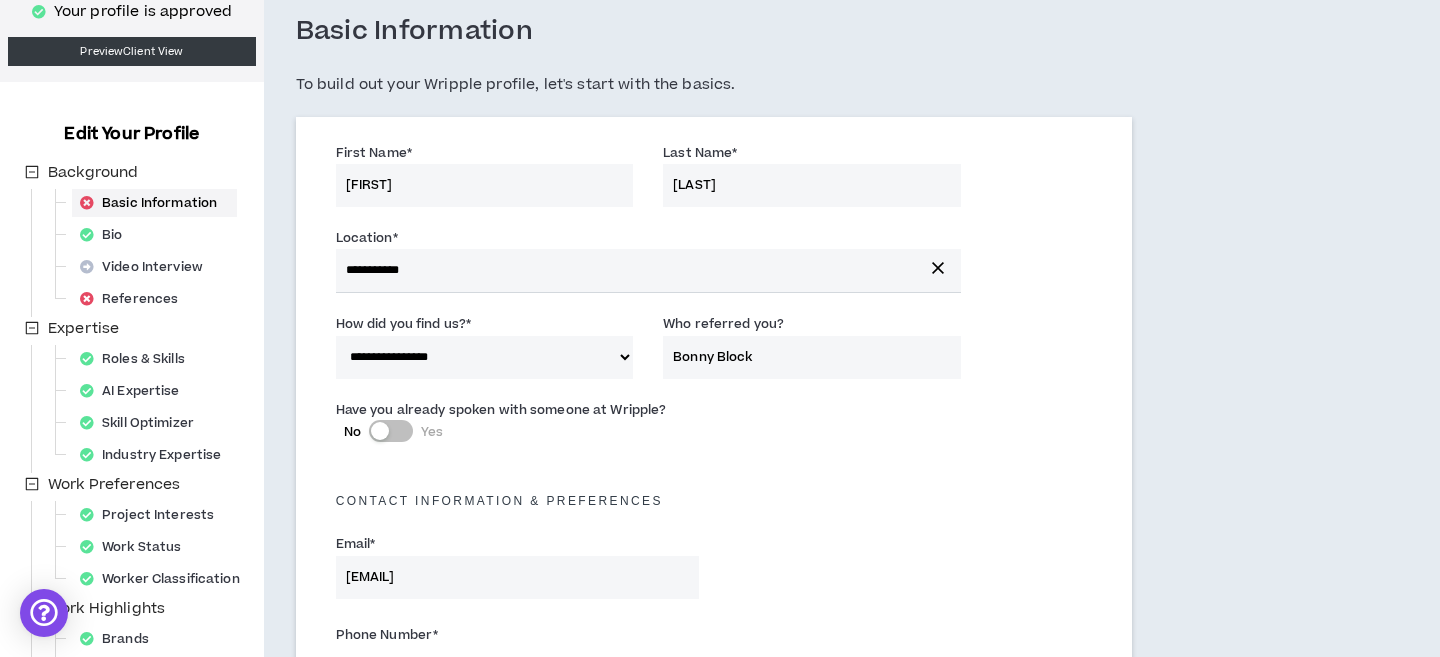 scroll, scrollTop: 92, scrollLeft: 0, axis: vertical 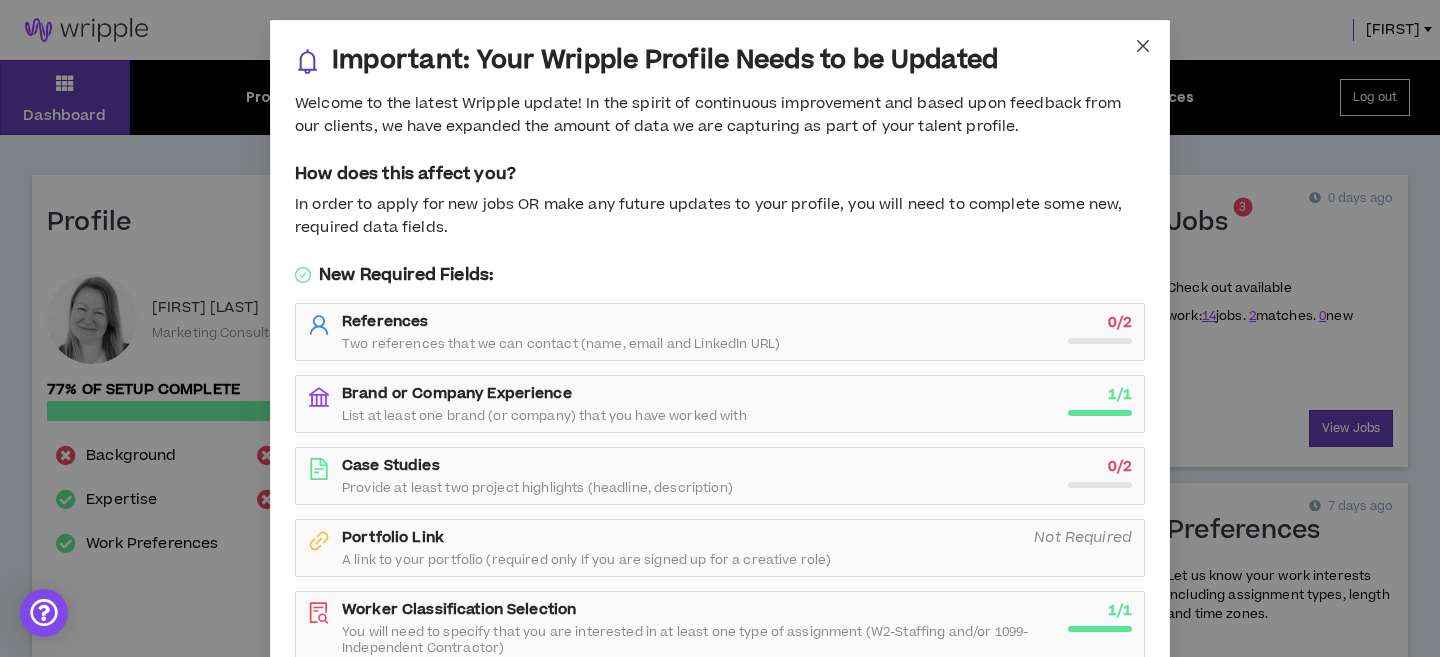 click 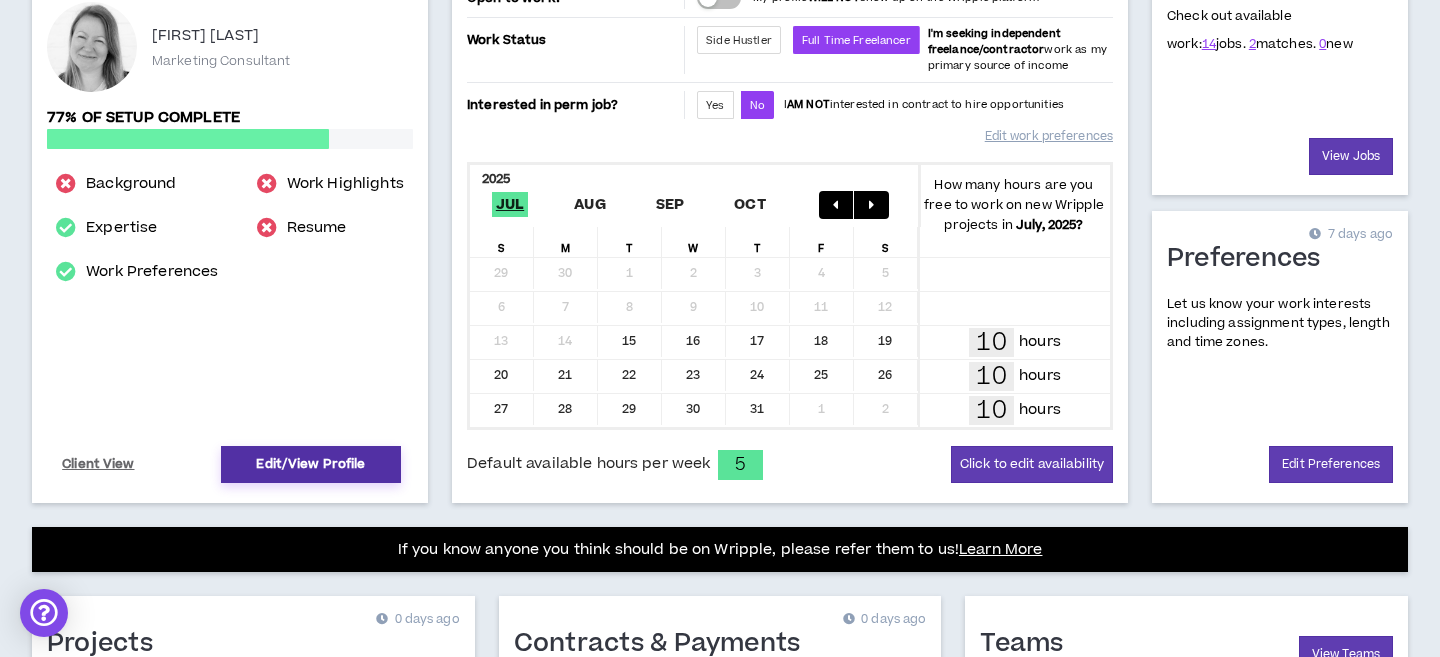 scroll, scrollTop: 361, scrollLeft: 0, axis: vertical 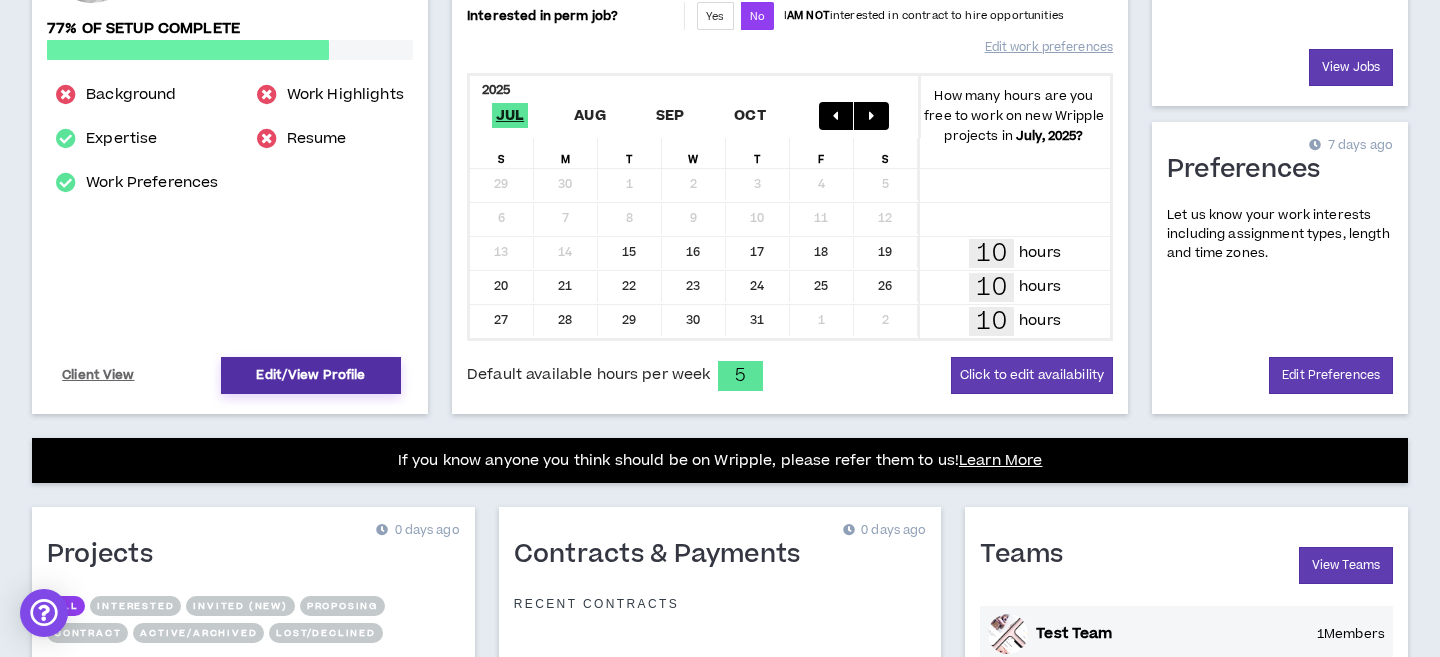 click on "Edit/View Profile" at bounding box center [311, 375] 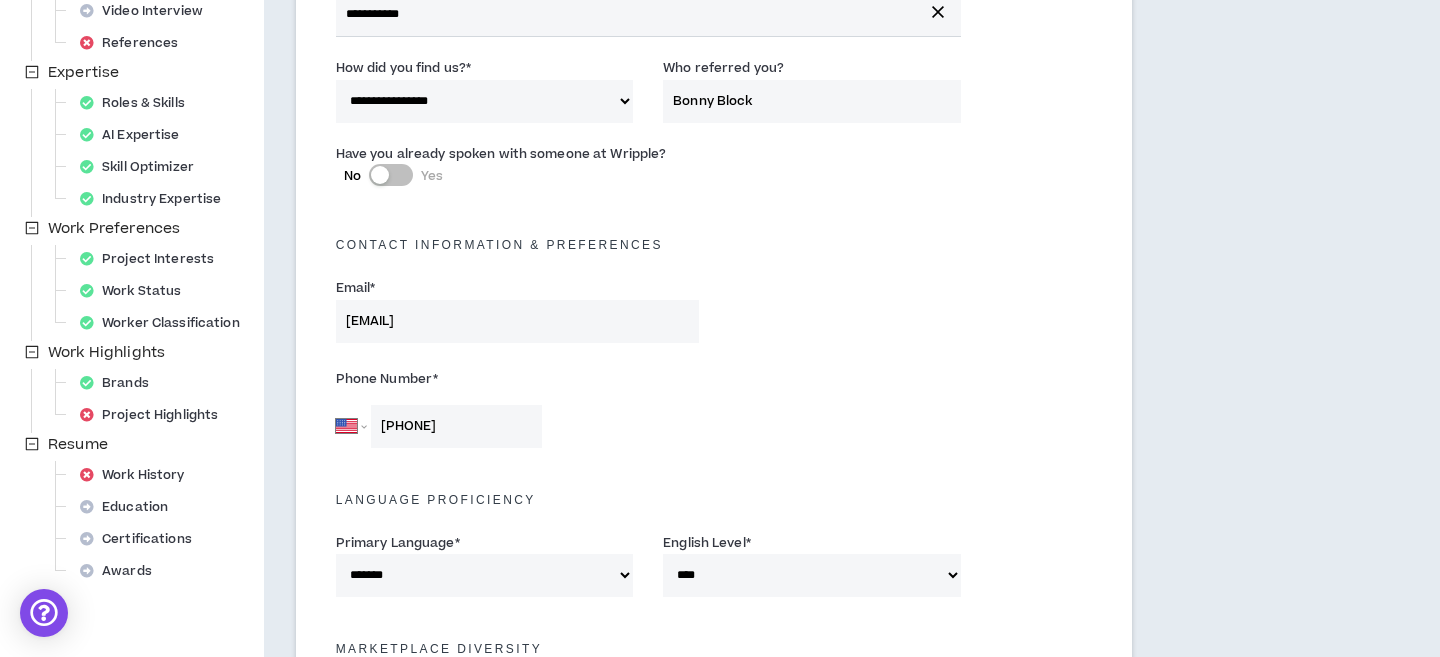 scroll, scrollTop: 0, scrollLeft: 0, axis: both 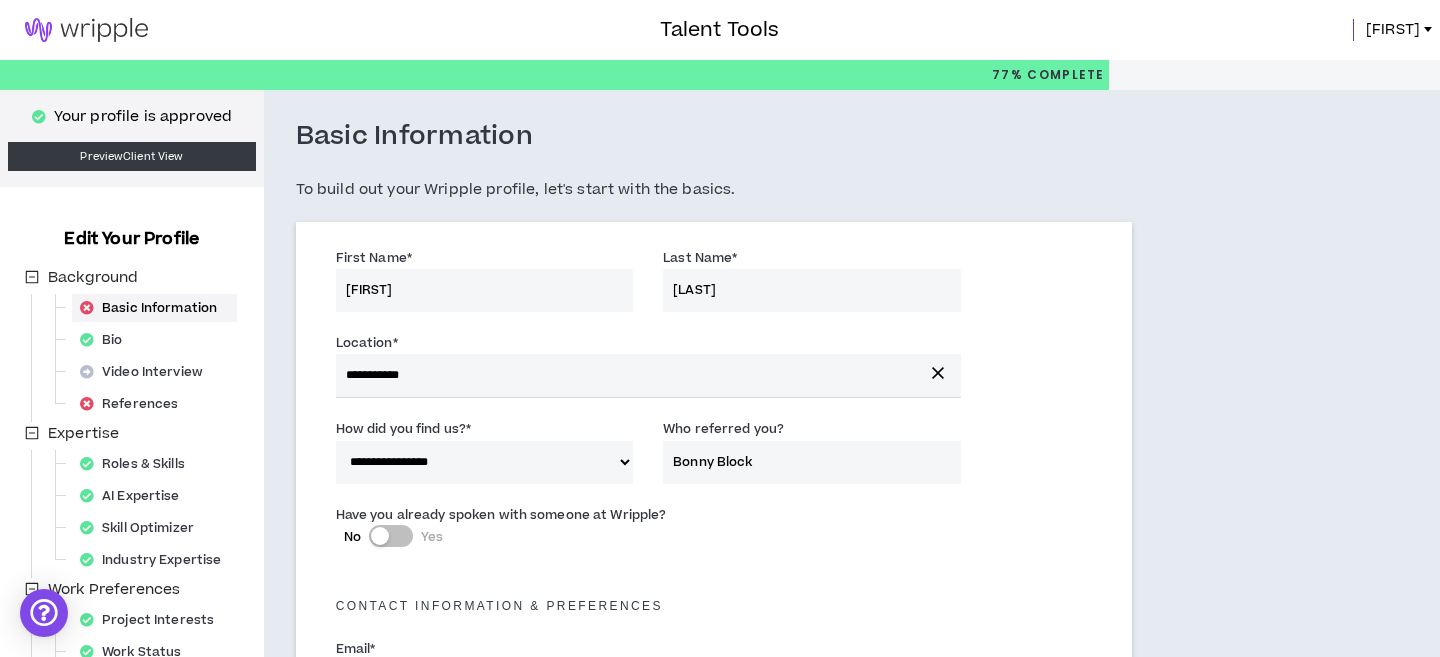 click on "**********" at bounding box center (714, 1171) 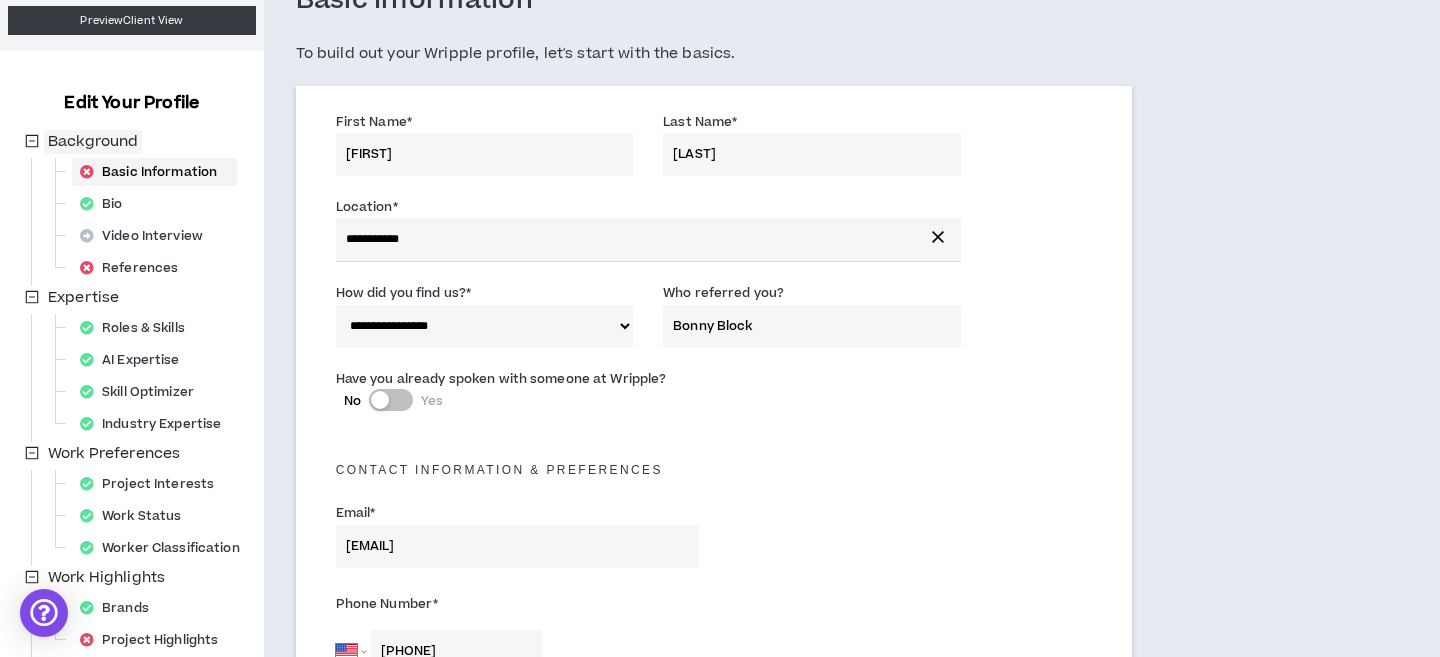 scroll, scrollTop: 137, scrollLeft: 0, axis: vertical 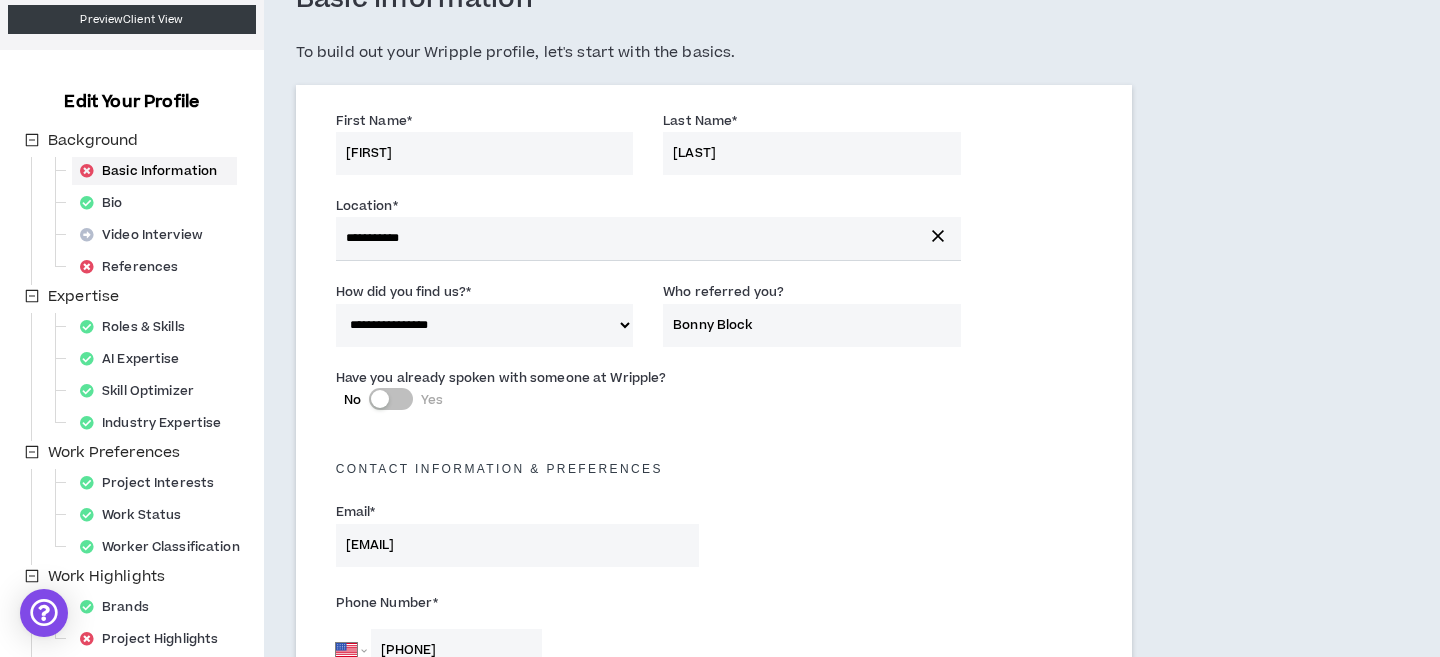 click on "**********" at bounding box center (714, 1034) 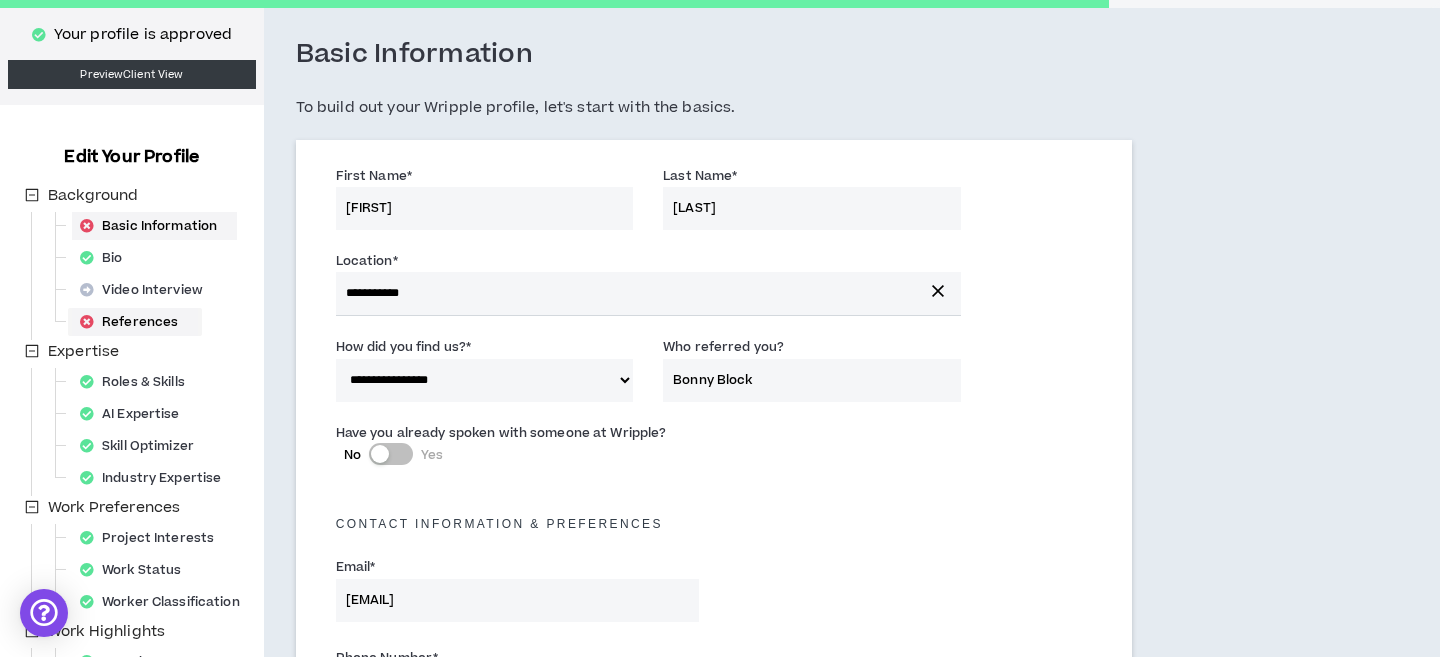 scroll, scrollTop: 80, scrollLeft: 0, axis: vertical 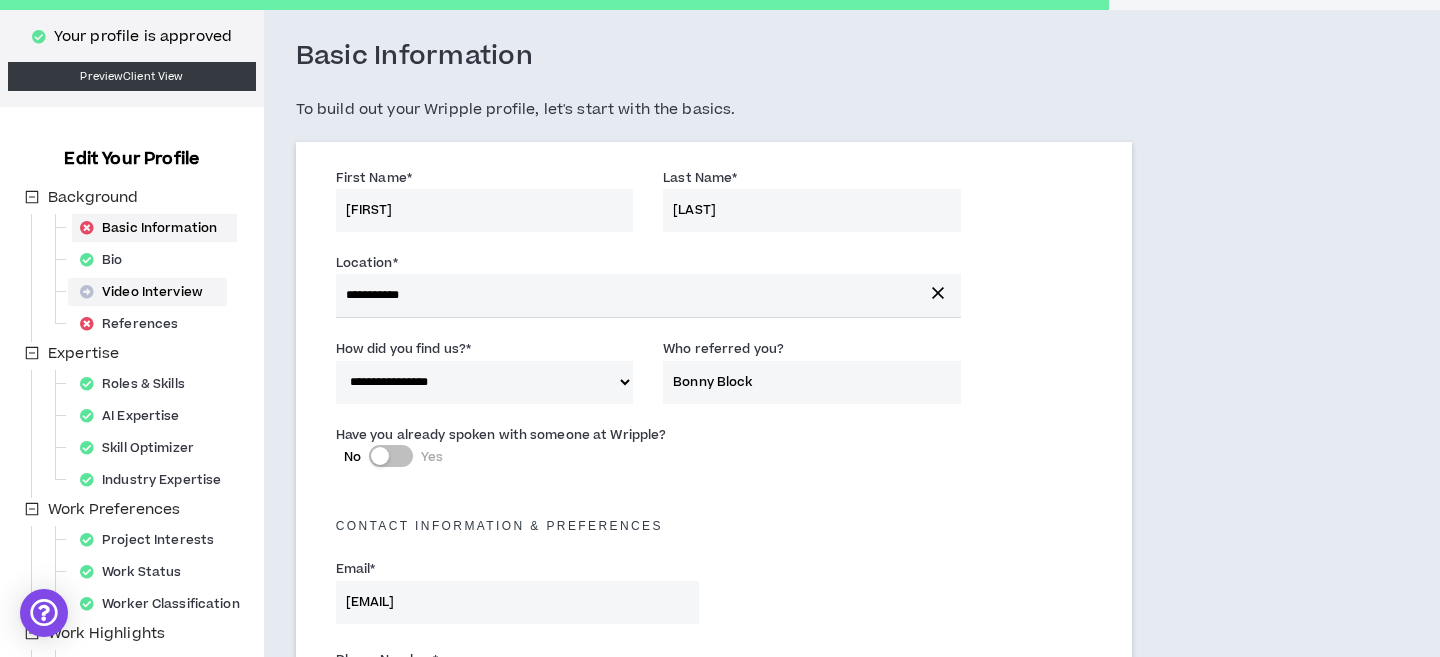 click on "Video Interview" at bounding box center [147, 292] 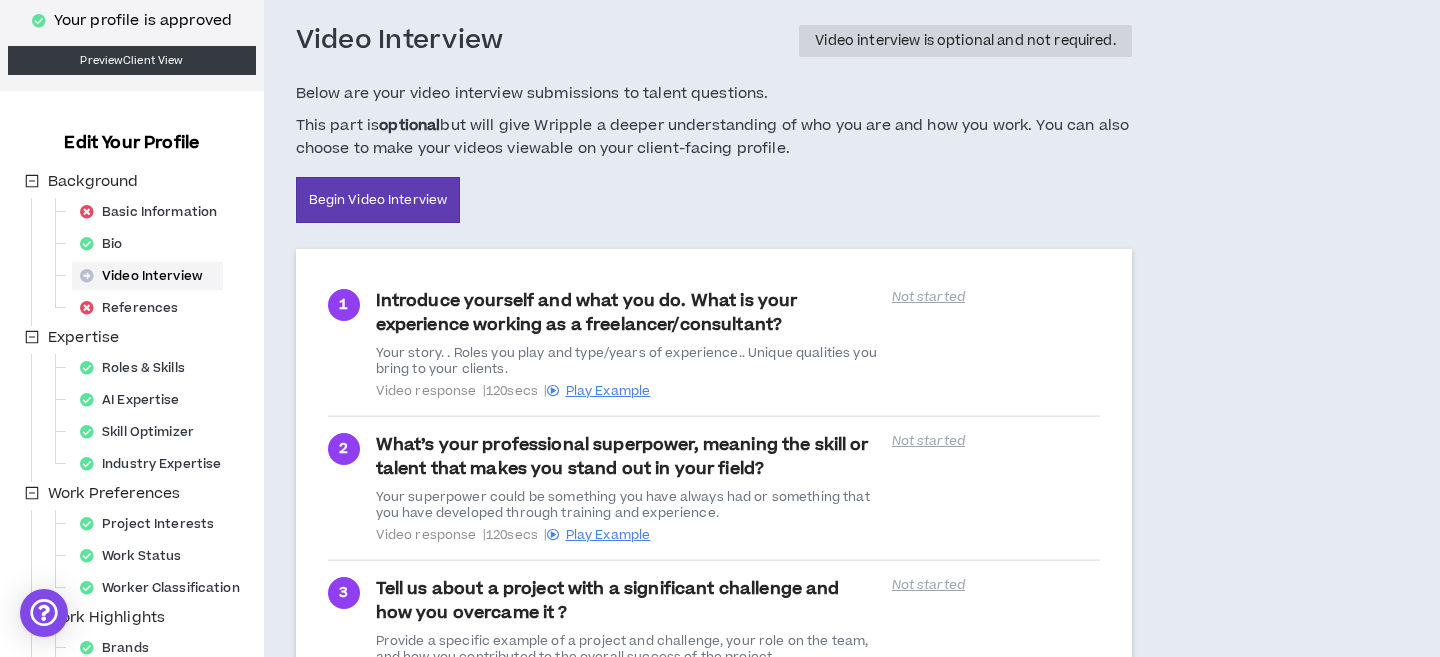 scroll, scrollTop: 97, scrollLeft: 0, axis: vertical 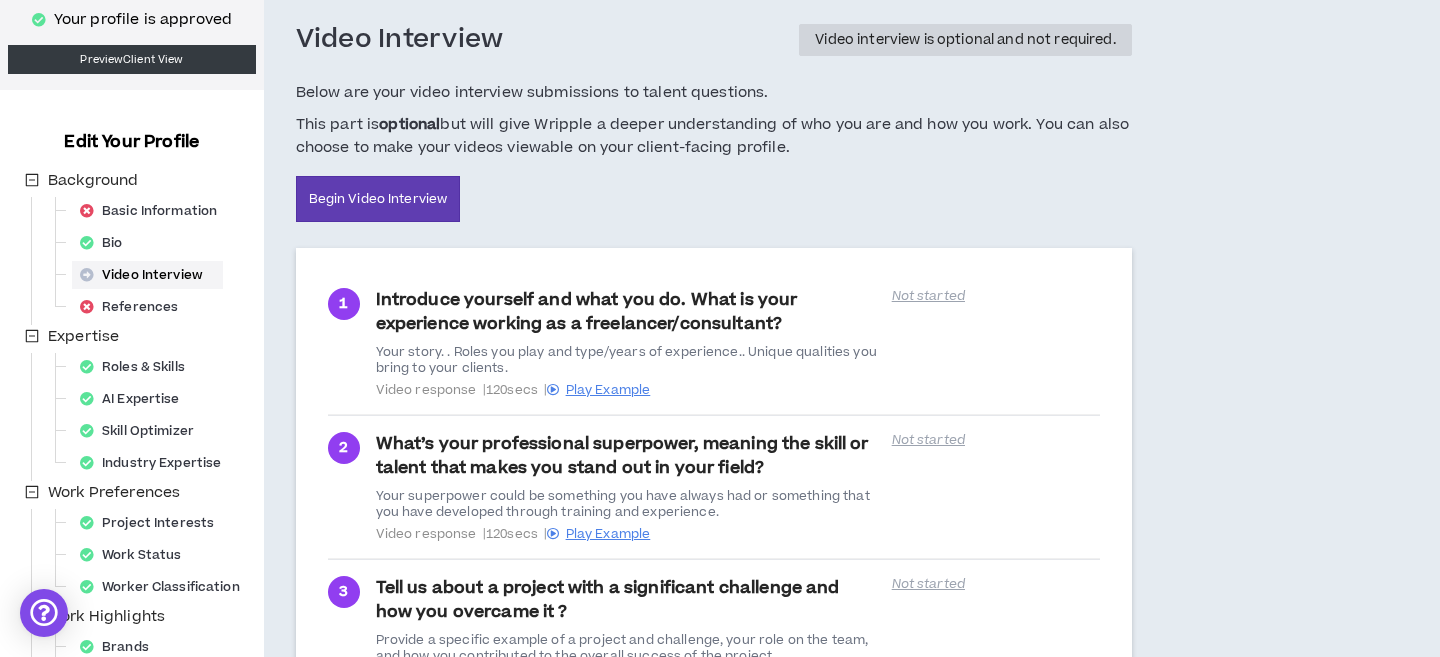 click on "Below are your video interview submissions to talent questions. This part is  optional  but will give Wripple a deeper understanding of who you are and how you work. You can also choose to make your videos viewable on your client-facing profile. Begin Video Interview" at bounding box center (714, 152) 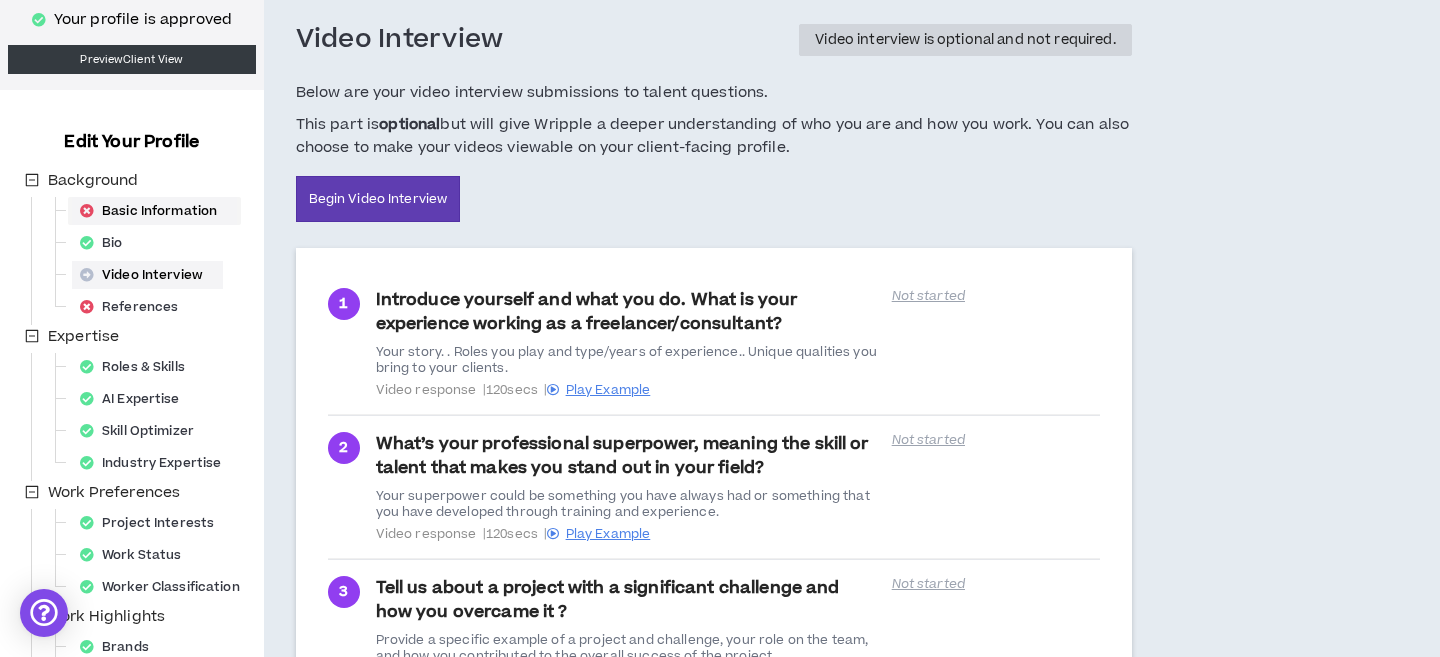 click on "Basic Information" at bounding box center (154, 211) 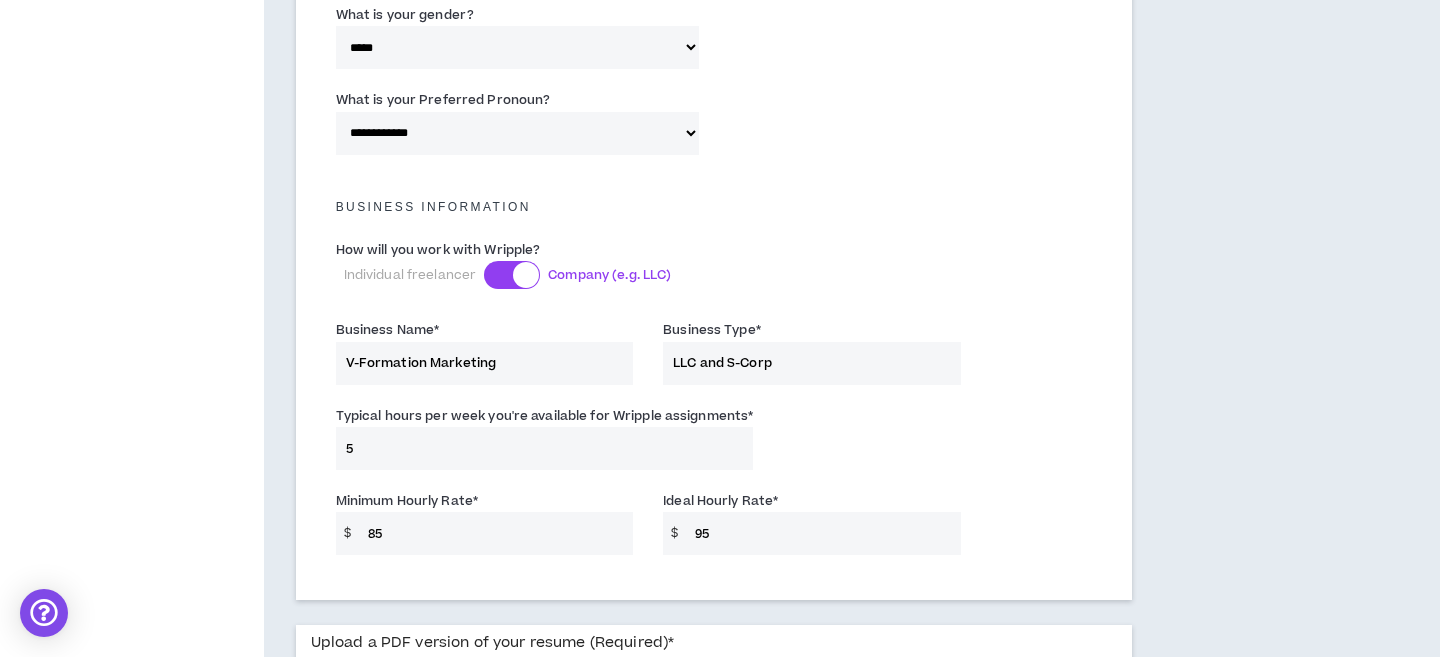 scroll, scrollTop: 1253, scrollLeft: 0, axis: vertical 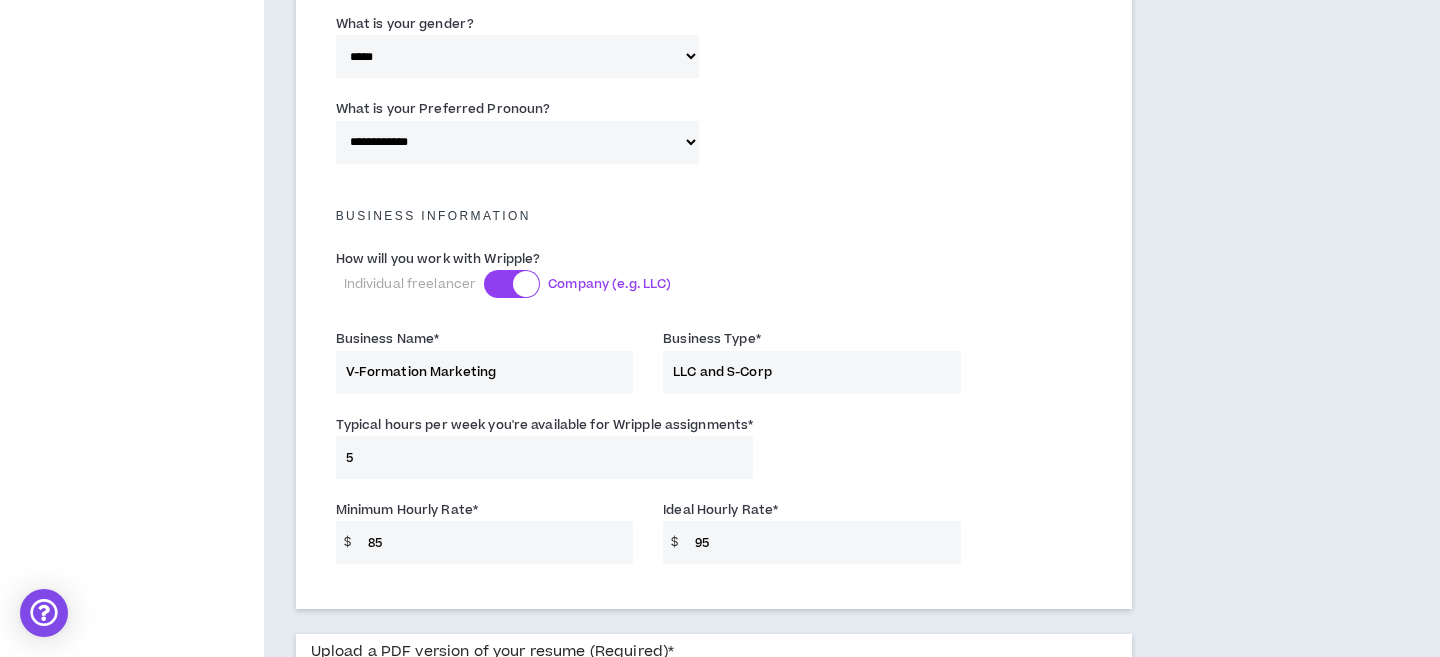 click on "85" at bounding box center [495, 542] 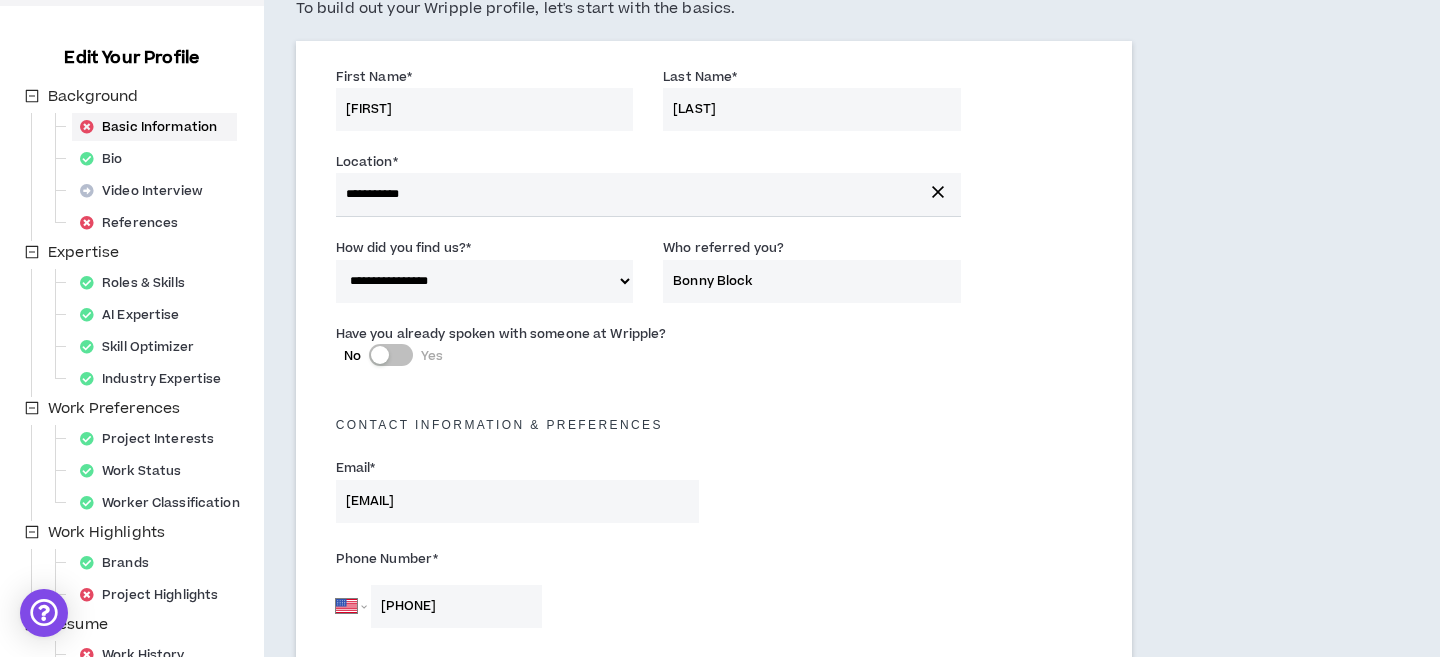 scroll, scrollTop: 155, scrollLeft: 0, axis: vertical 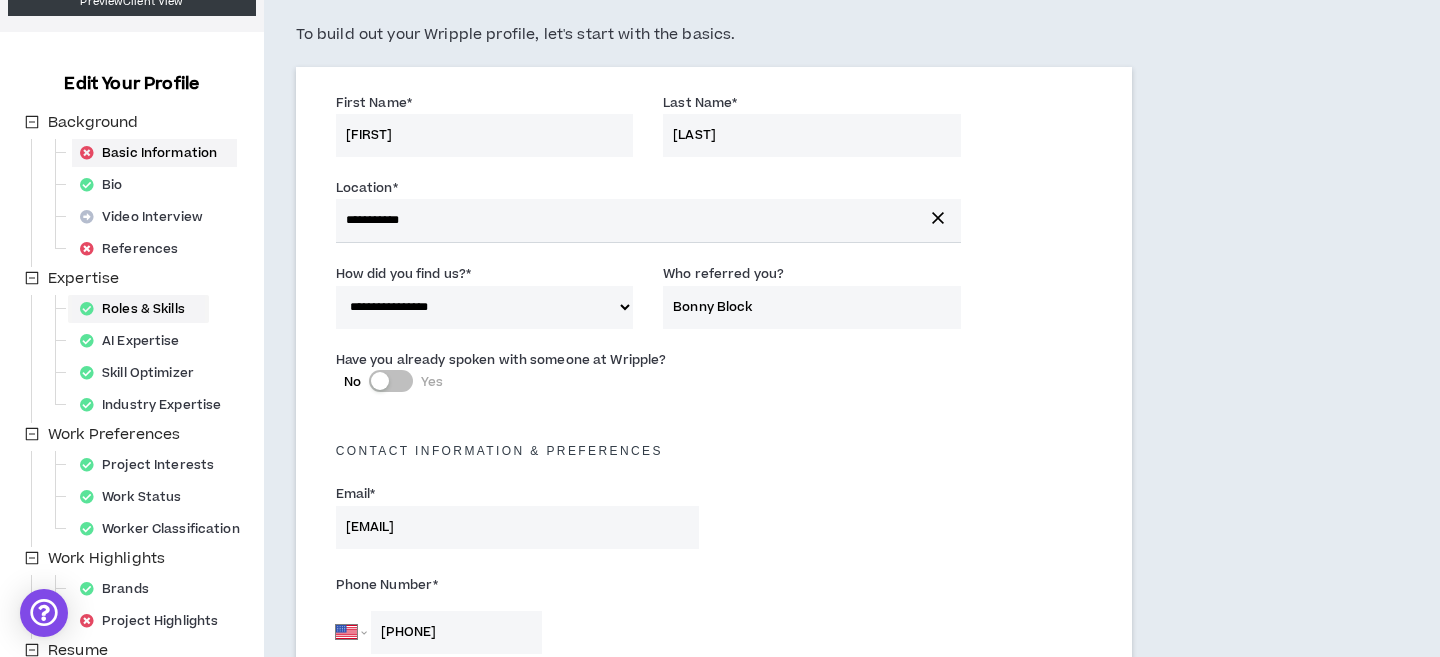 click on "Roles & Skills" at bounding box center (138, 309) 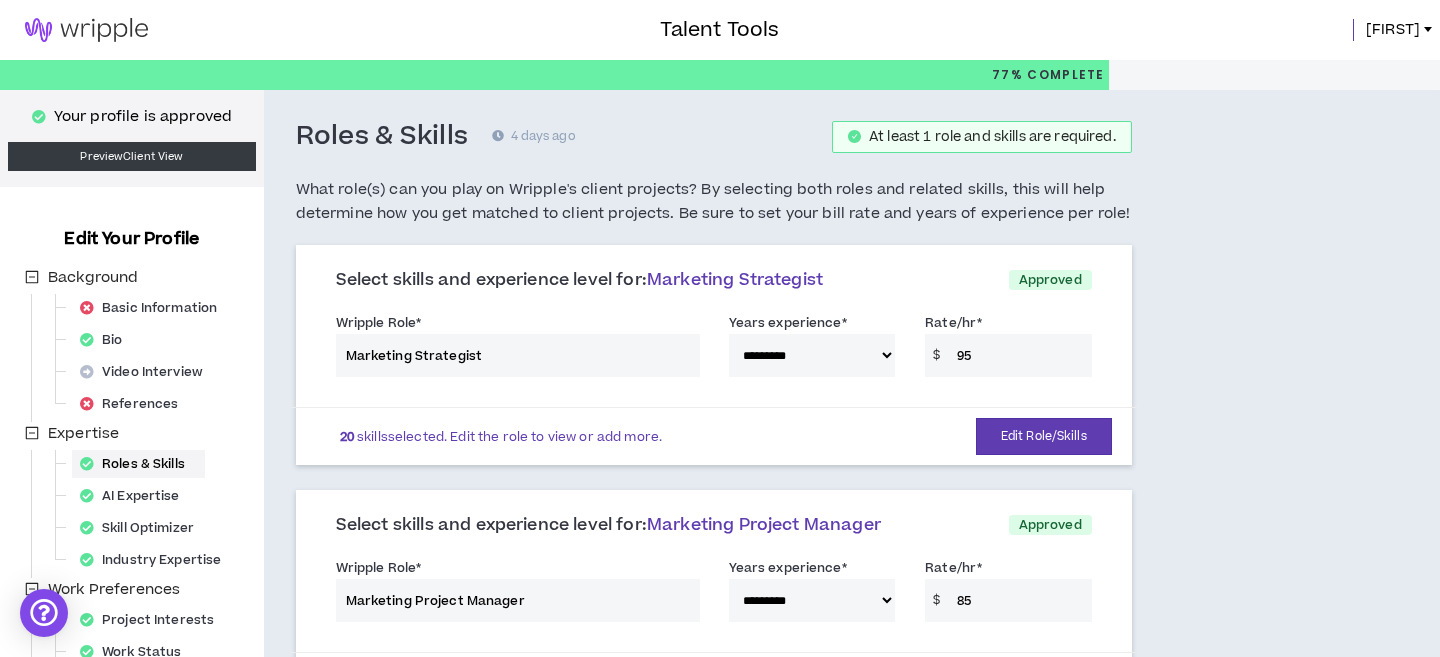 scroll, scrollTop: 24, scrollLeft: 0, axis: vertical 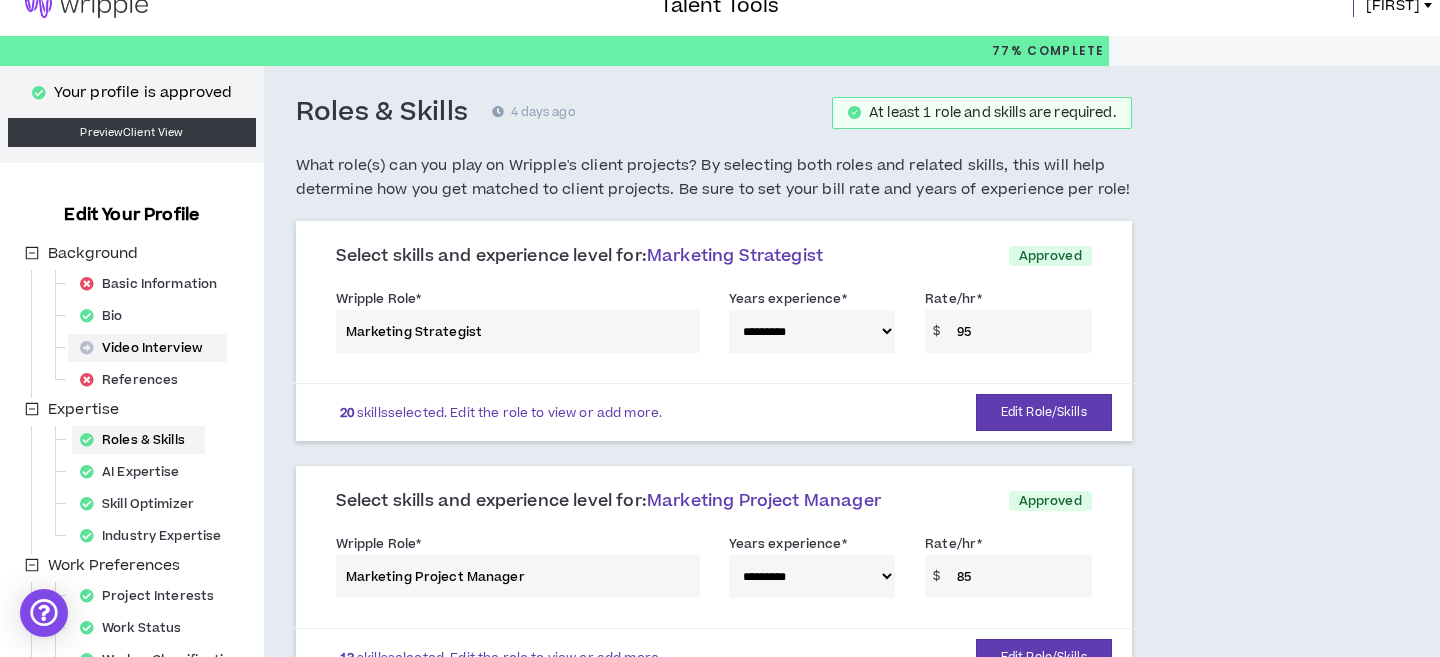 click on "Video Interview" at bounding box center [147, 348] 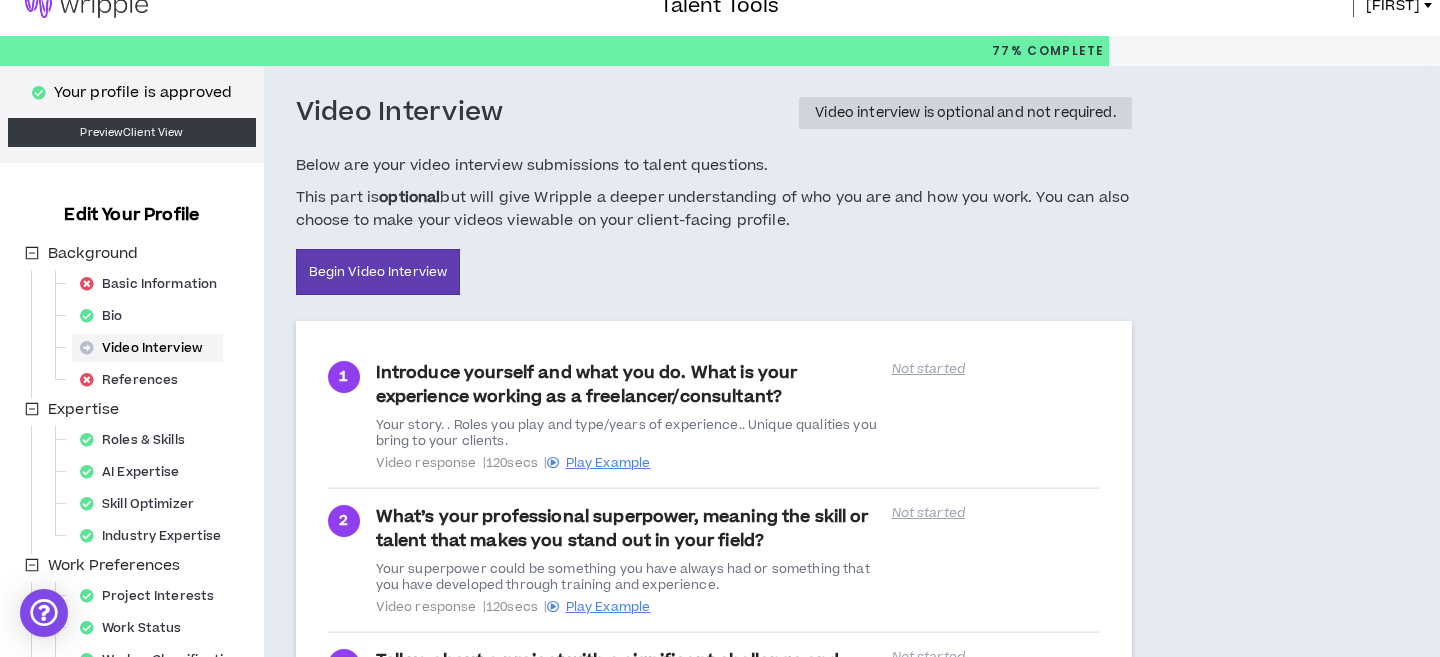 scroll, scrollTop: 0, scrollLeft: 0, axis: both 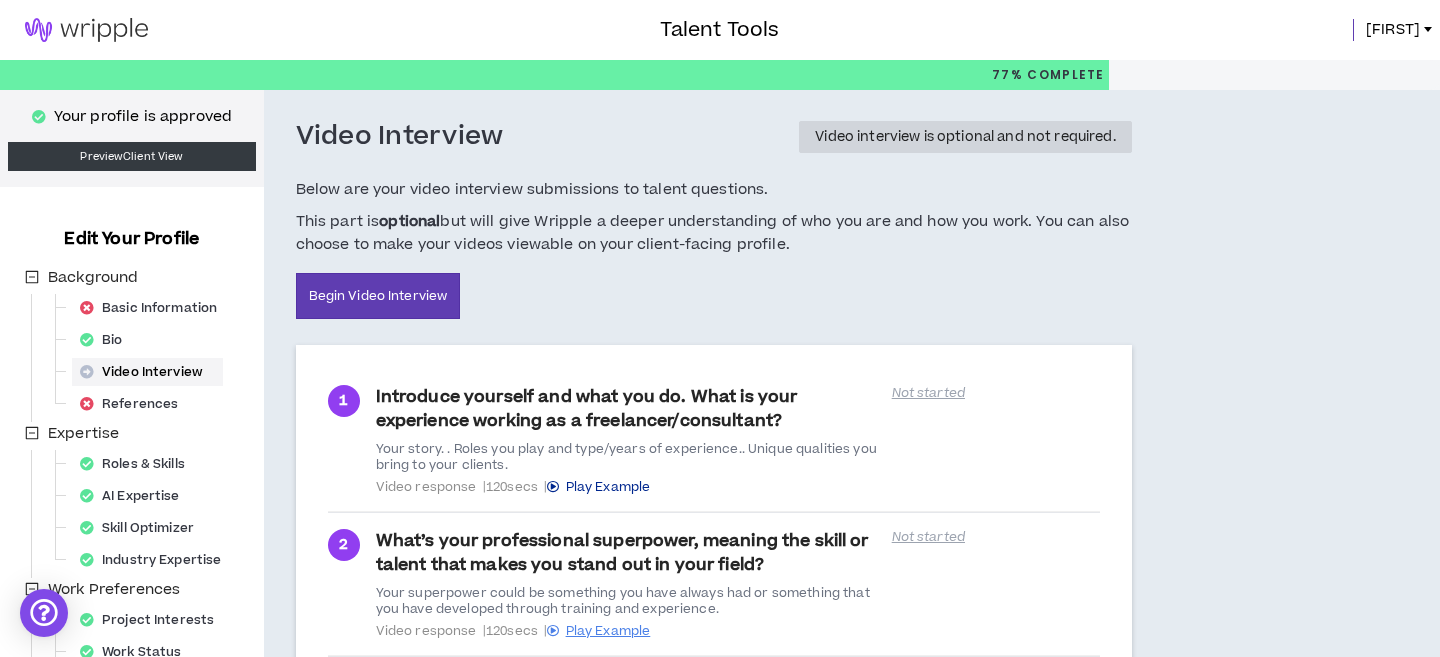 click on "Play Example" at bounding box center (608, 487) 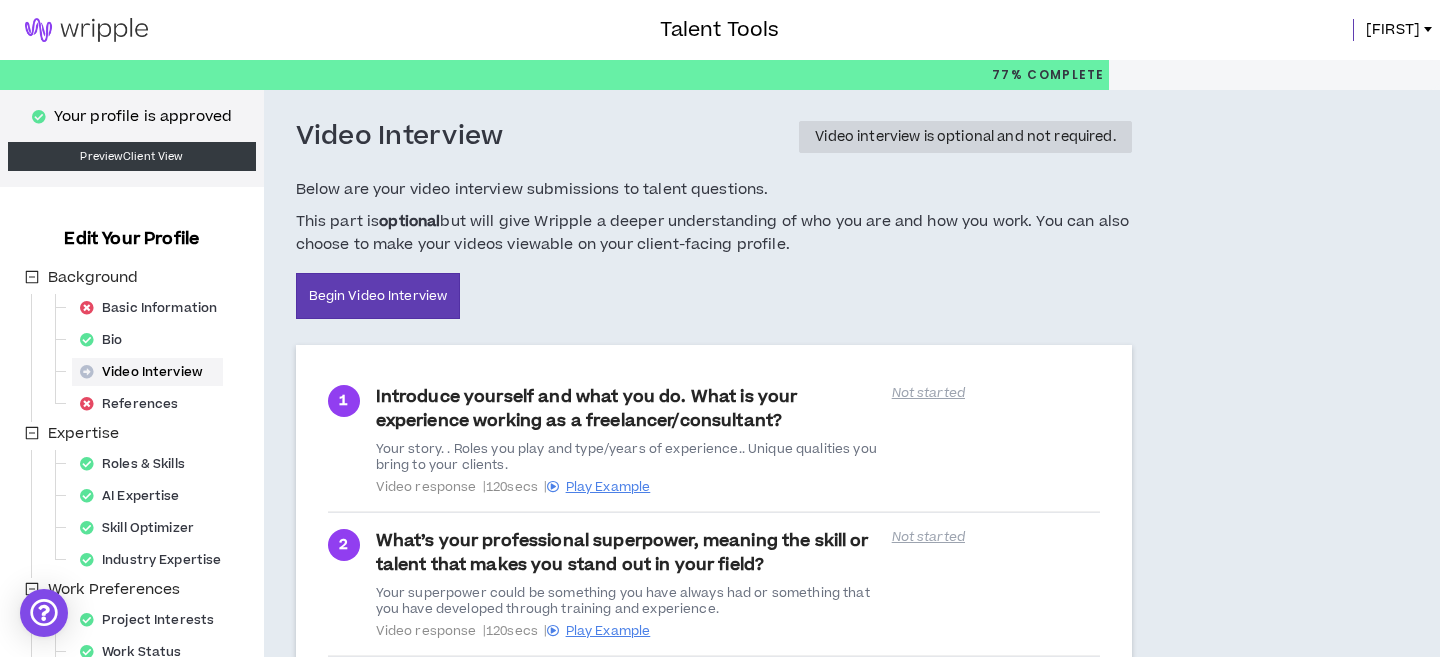 click on "Video Interview Video interview is optional and not required. Below are your video interview submissions to talent questions. This part is  optional  but will give Wripple a deeper understanding of who you are and how you work. You can also choose to make your videos viewable on your client-facing profile. Begin Video Interview 1 Introduce yourself and what you do. What is your experience working as a freelancer/consultant? Your story. . Roles you play and type/years of experience.. Unique qualities you bring to your clients. Video response  |   120  secs  |   Play Example Not started 2 What’s your professional superpower, meaning the skill or talent that makes you stand out in your field? Your superpower could be something you have always had or something that you have developed through training and experience. Video response  |   120  secs  |   Play Example Not started 3 Tell us about a project with a significant challenge and how you overcame it ? Video response  |   120  secs  |" at bounding box center [804, 520] 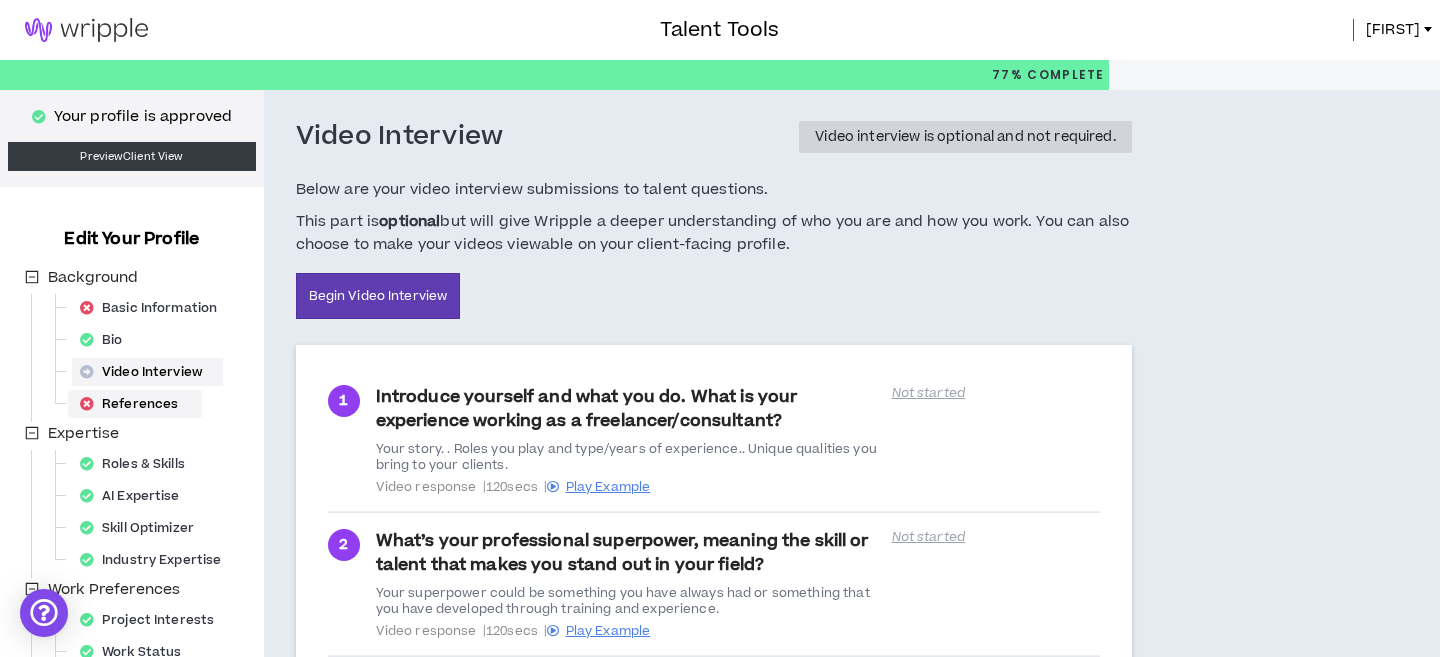 click on "References" at bounding box center (135, 404) 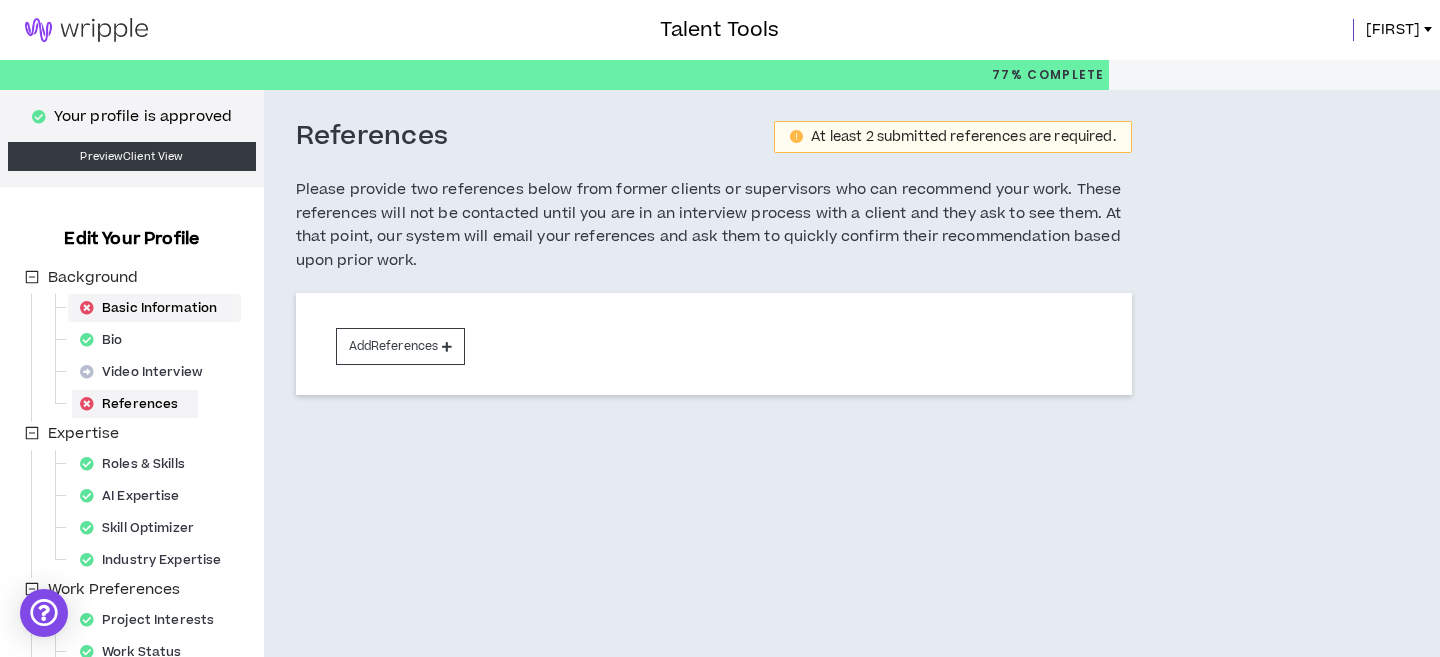 click on "Basic Information" at bounding box center [154, 308] 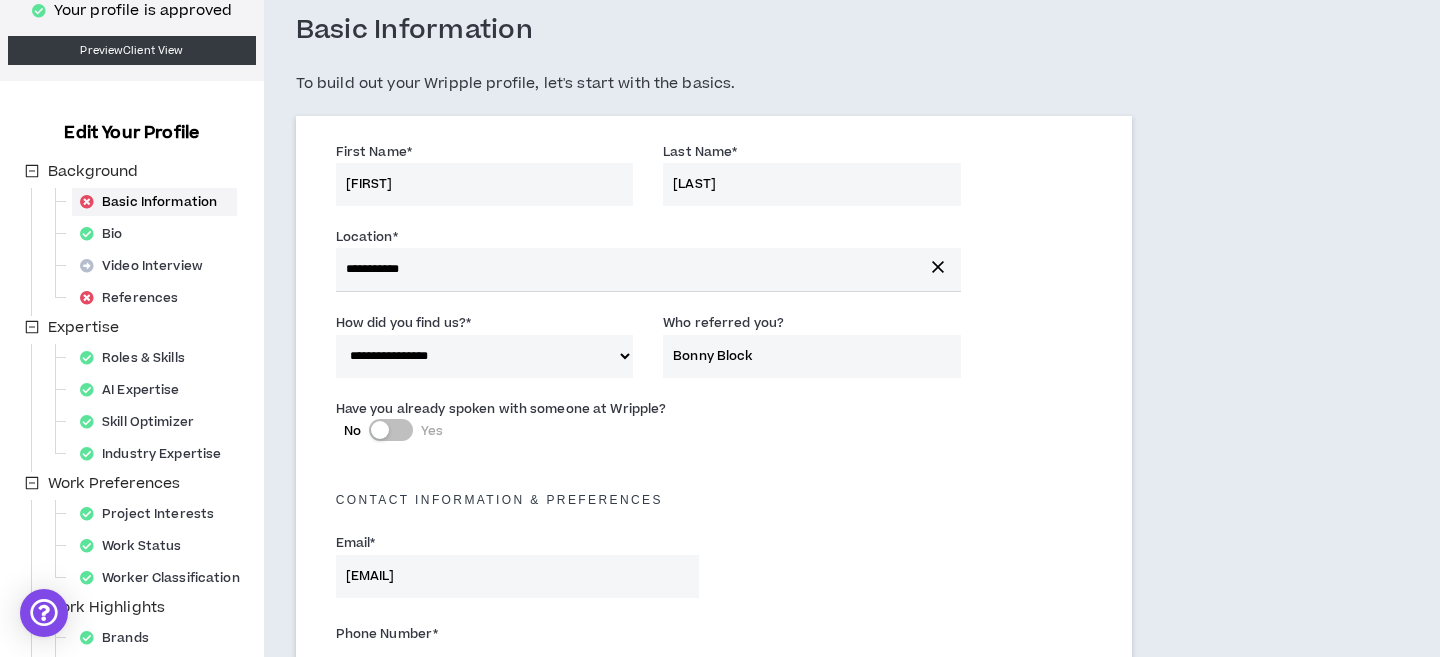 scroll, scrollTop: 0, scrollLeft: 0, axis: both 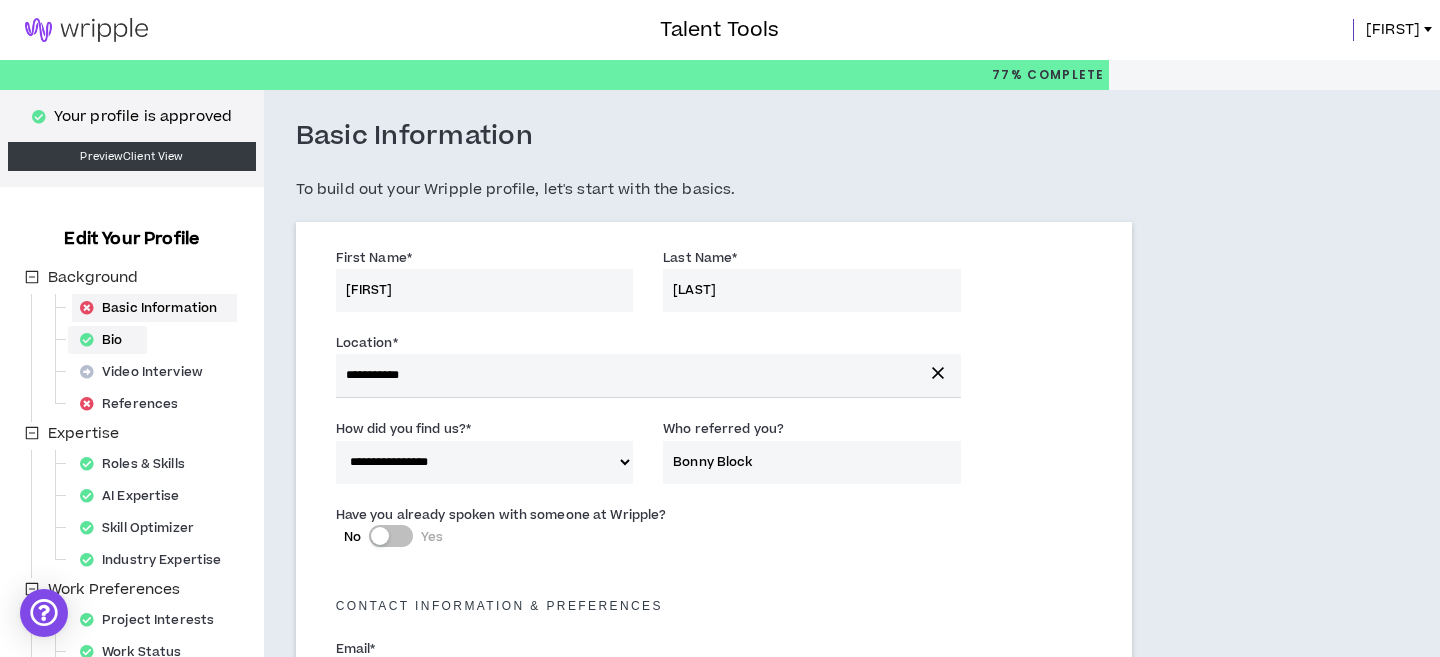 click on "Bio" at bounding box center (107, 340) 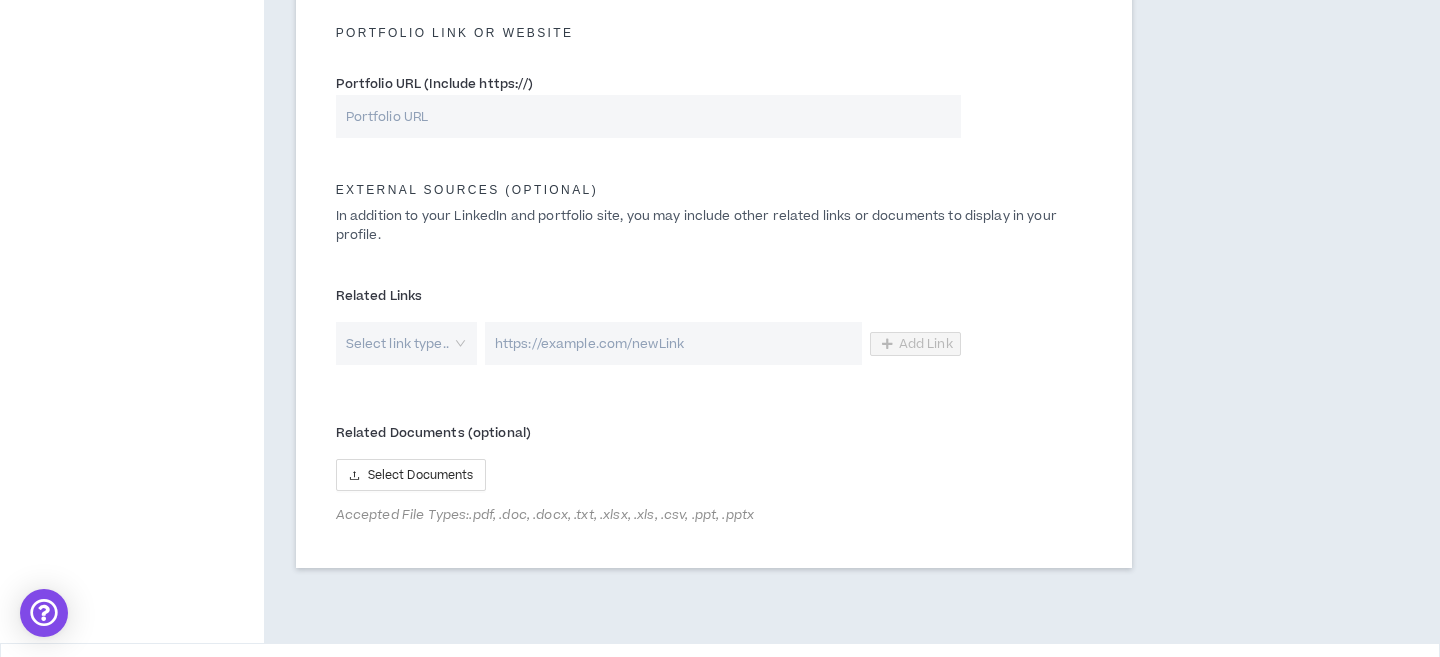 scroll, scrollTop: 1011, scrollLeft: 0, axis: vertical 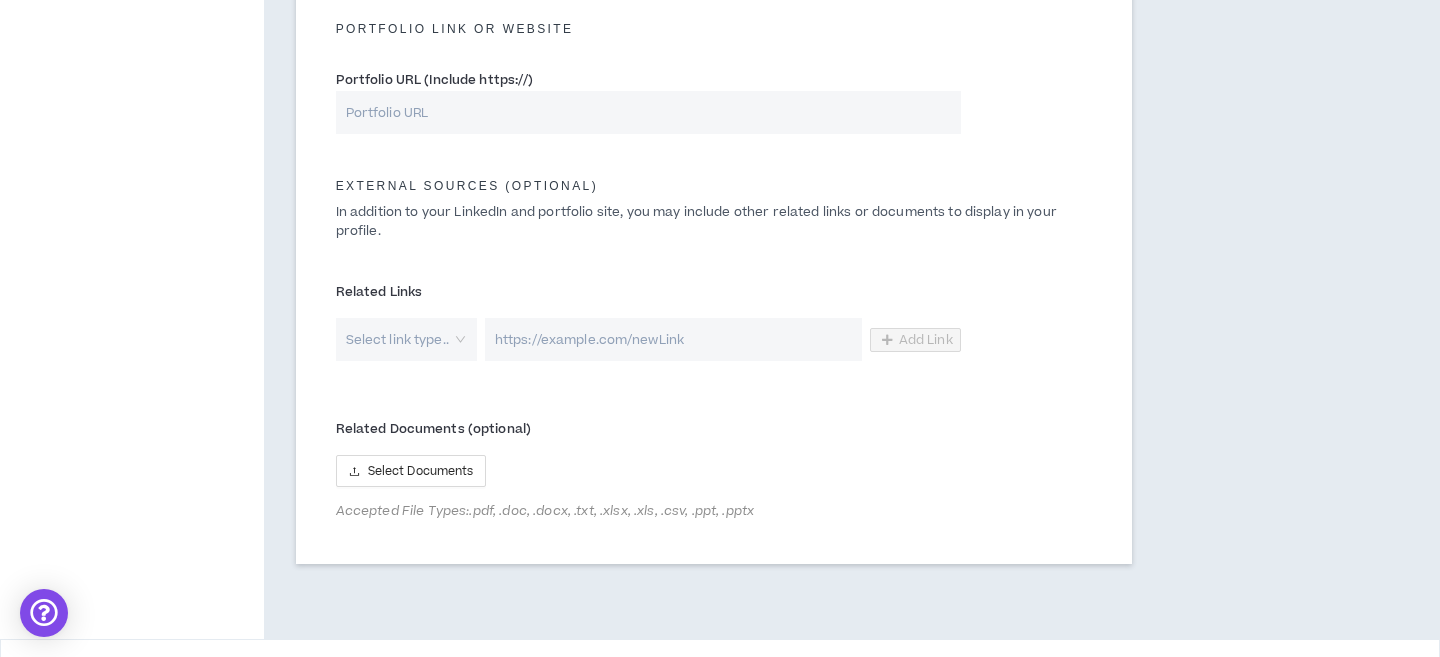 click at bounding box center (399, 339) 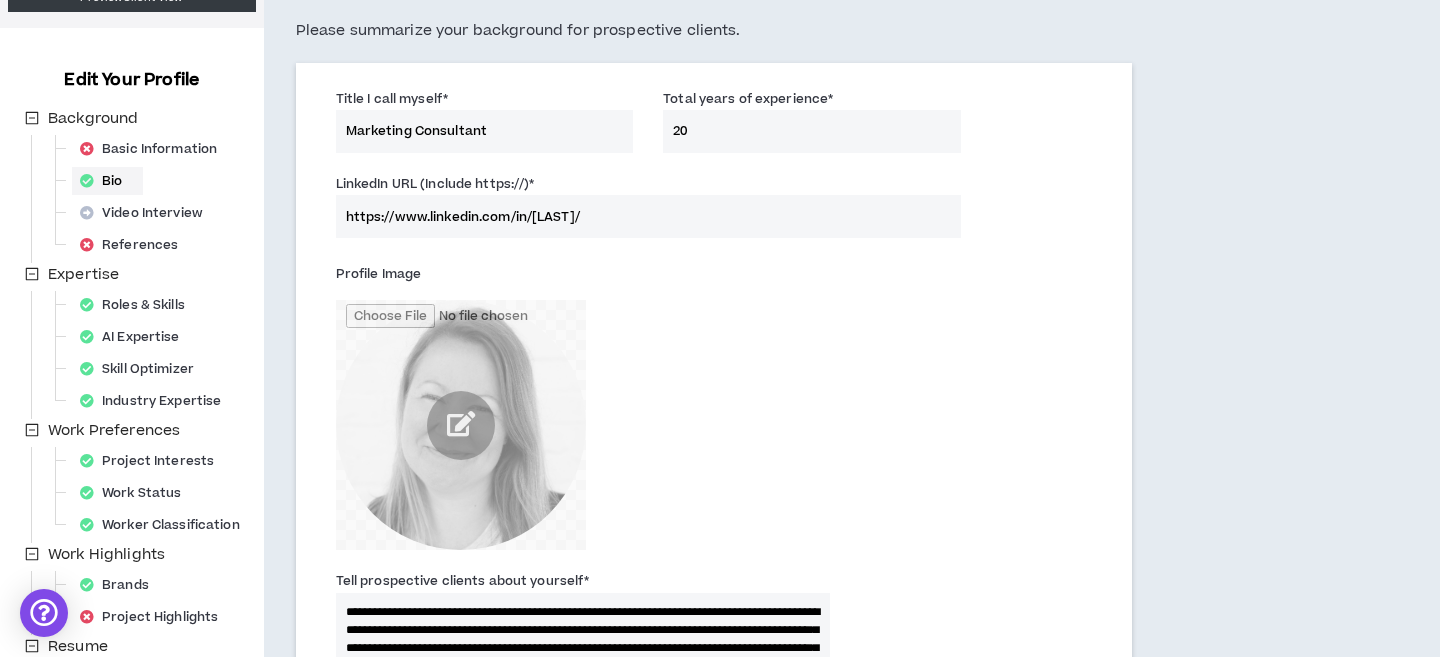 scroll, scrollTop: 170, scrollLeft: 0, axis: vertical 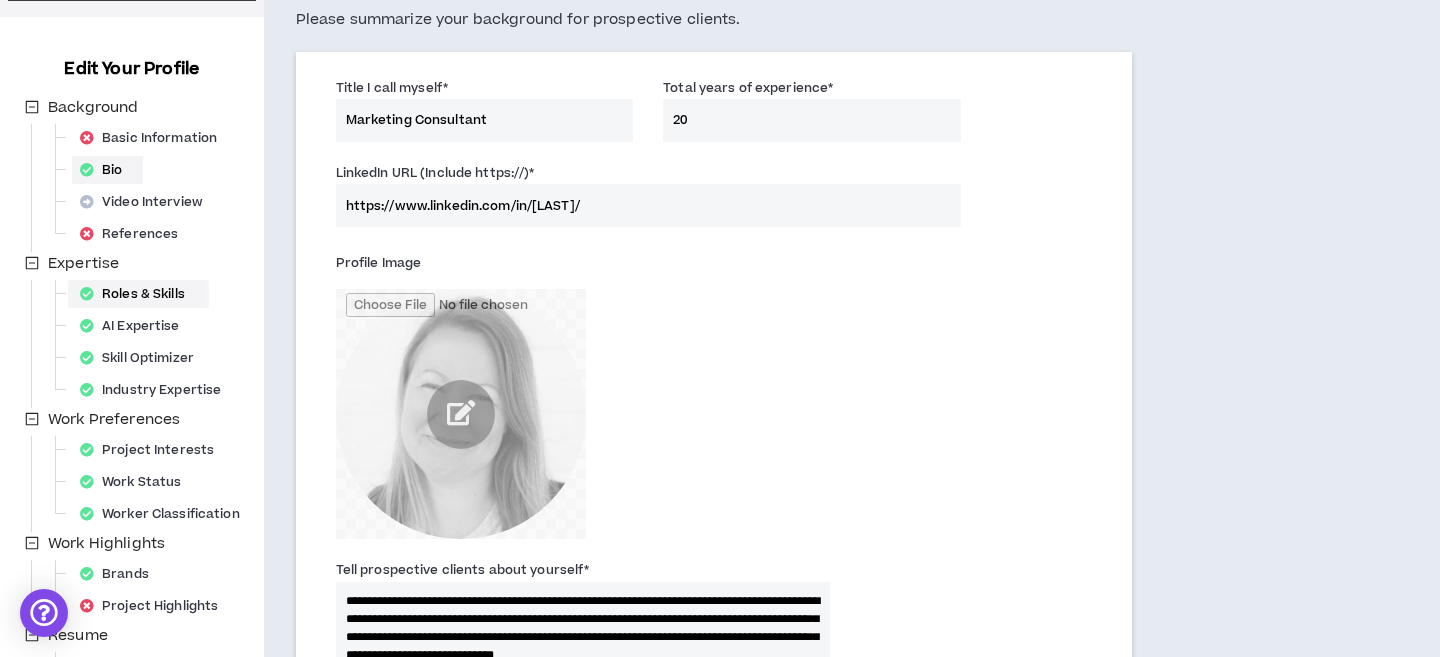 click on "Roles & Skills" at bounding box center (138, 294) 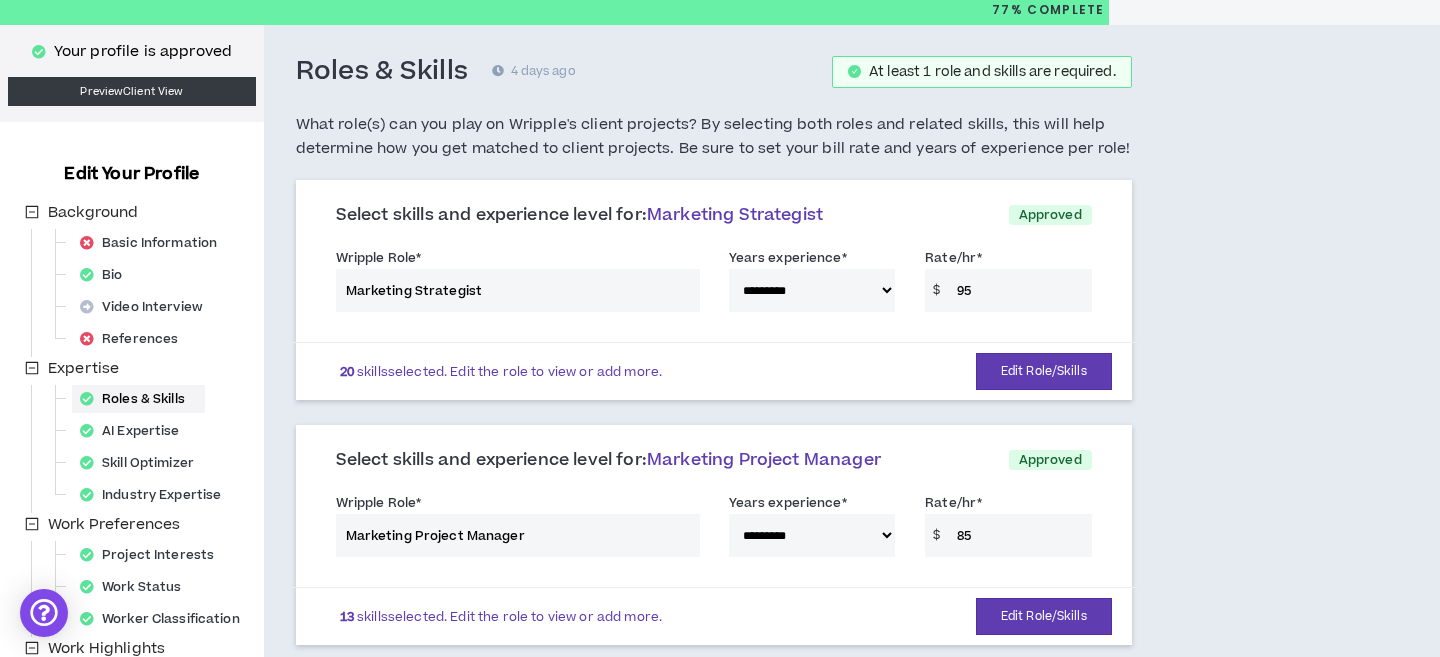 scroll, scrollTop: 63, scrollLeft: 0, axis: vertical 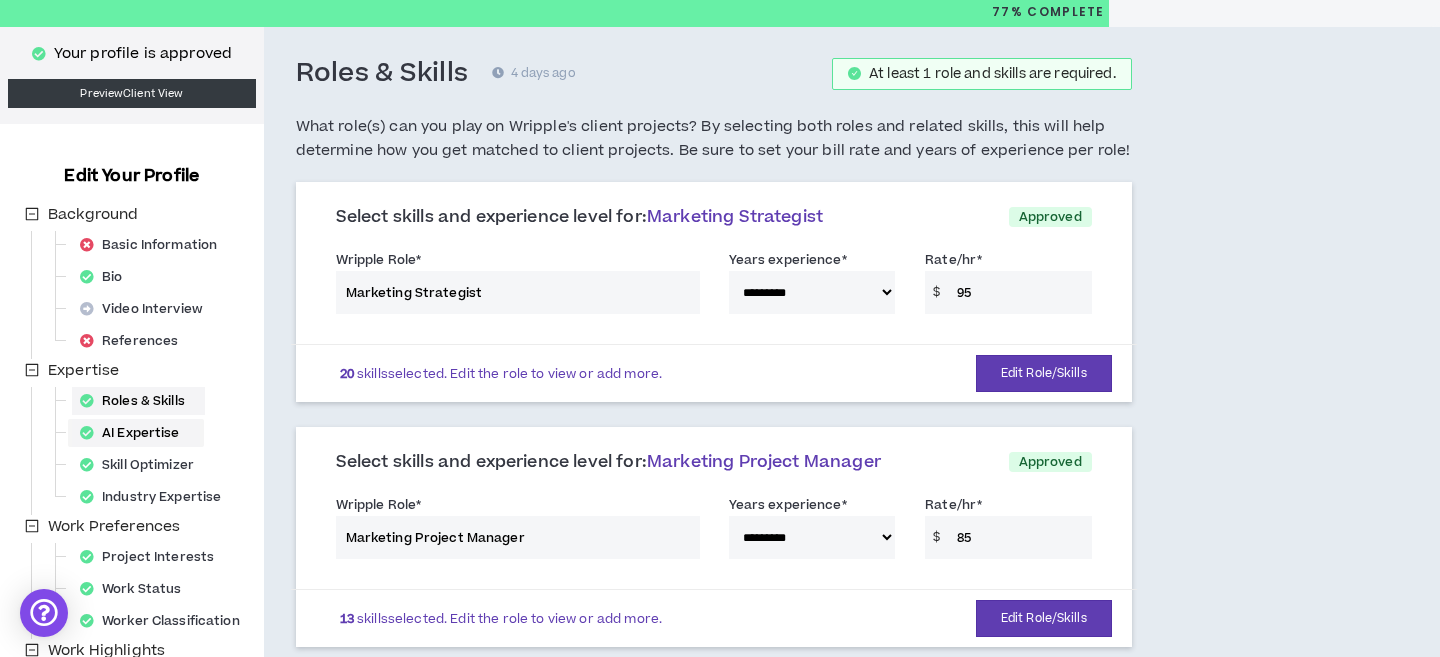click on "AI Expertise" at bounding box center (136, 433) 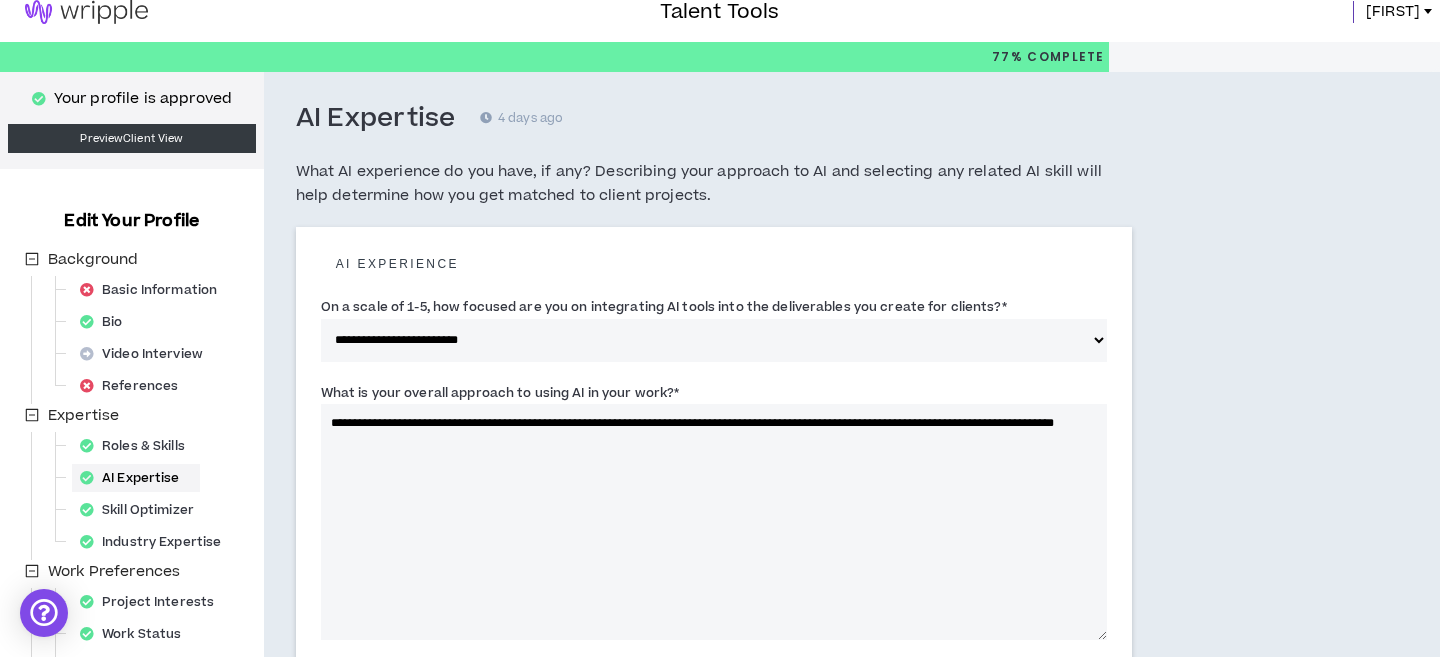 scroll, scrollTop: 0, scrollLeft: 0, axis: both 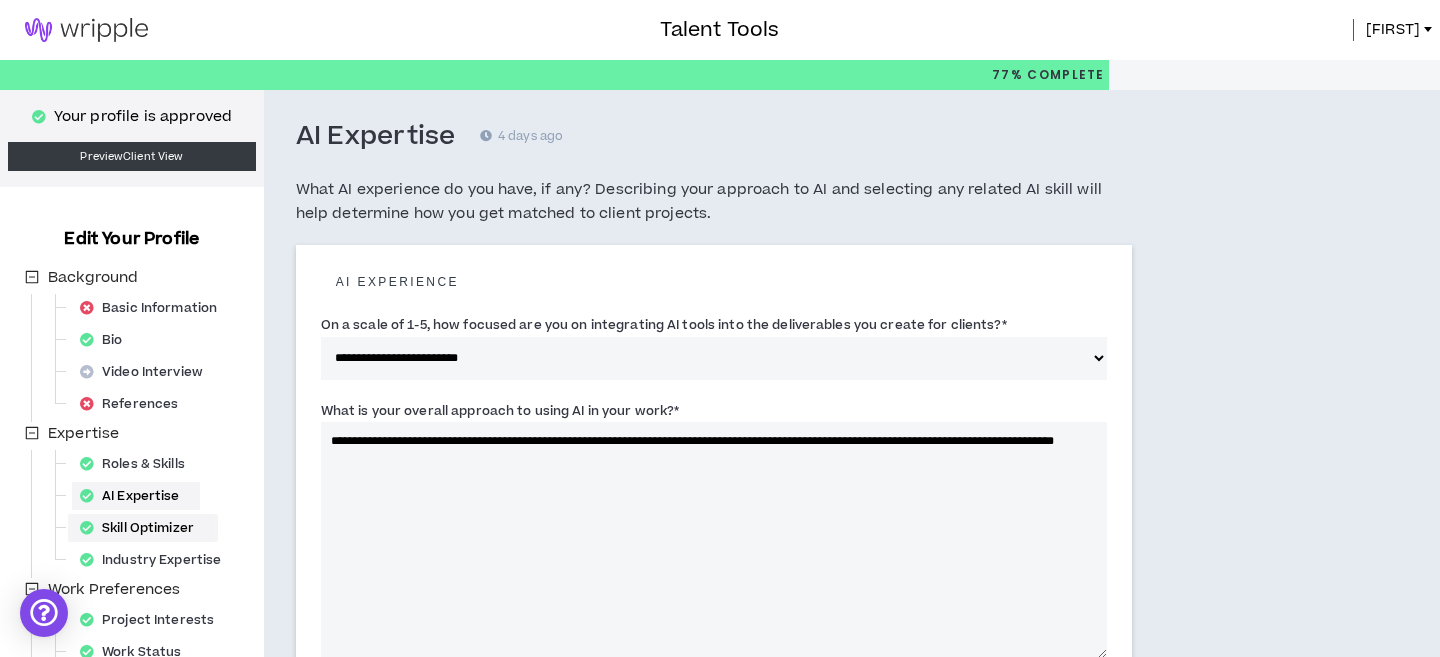 click on "Skill Optimizer" at bounding box center (143, 528) 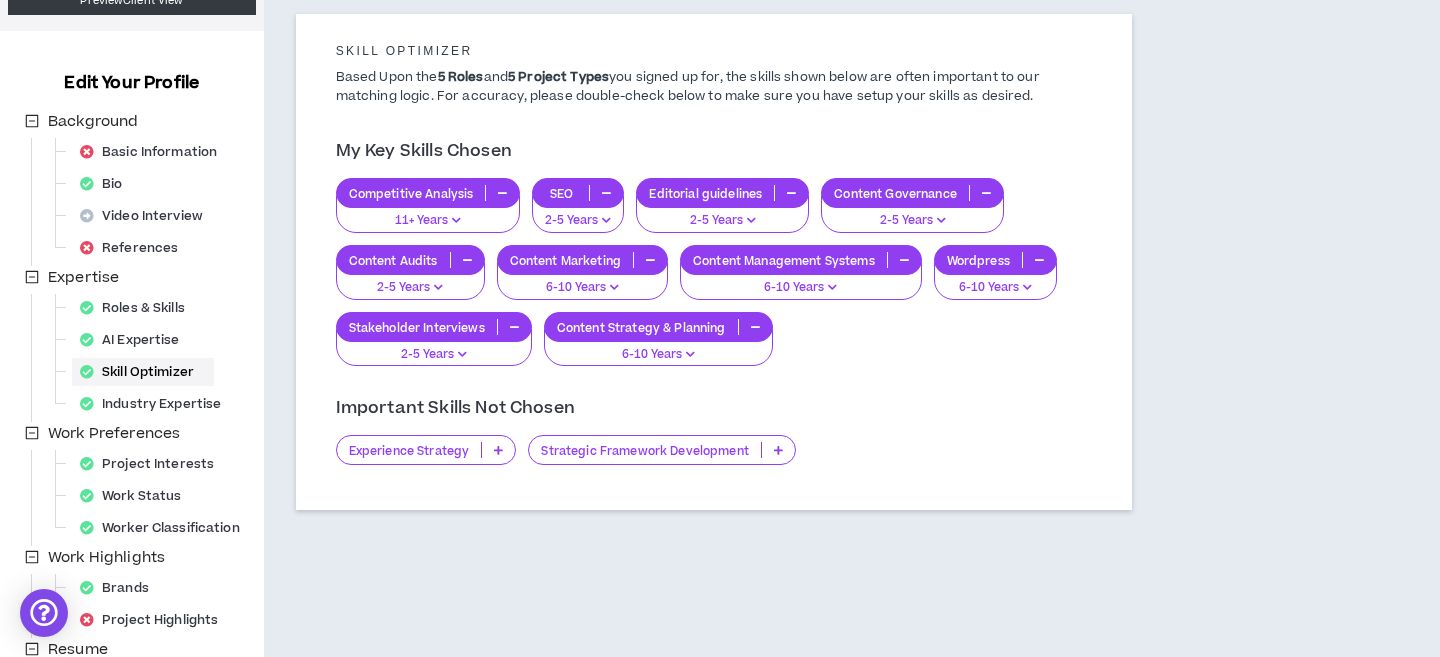 scroll, scrollTop: 167, scrollLeft: 0, axis: vertical 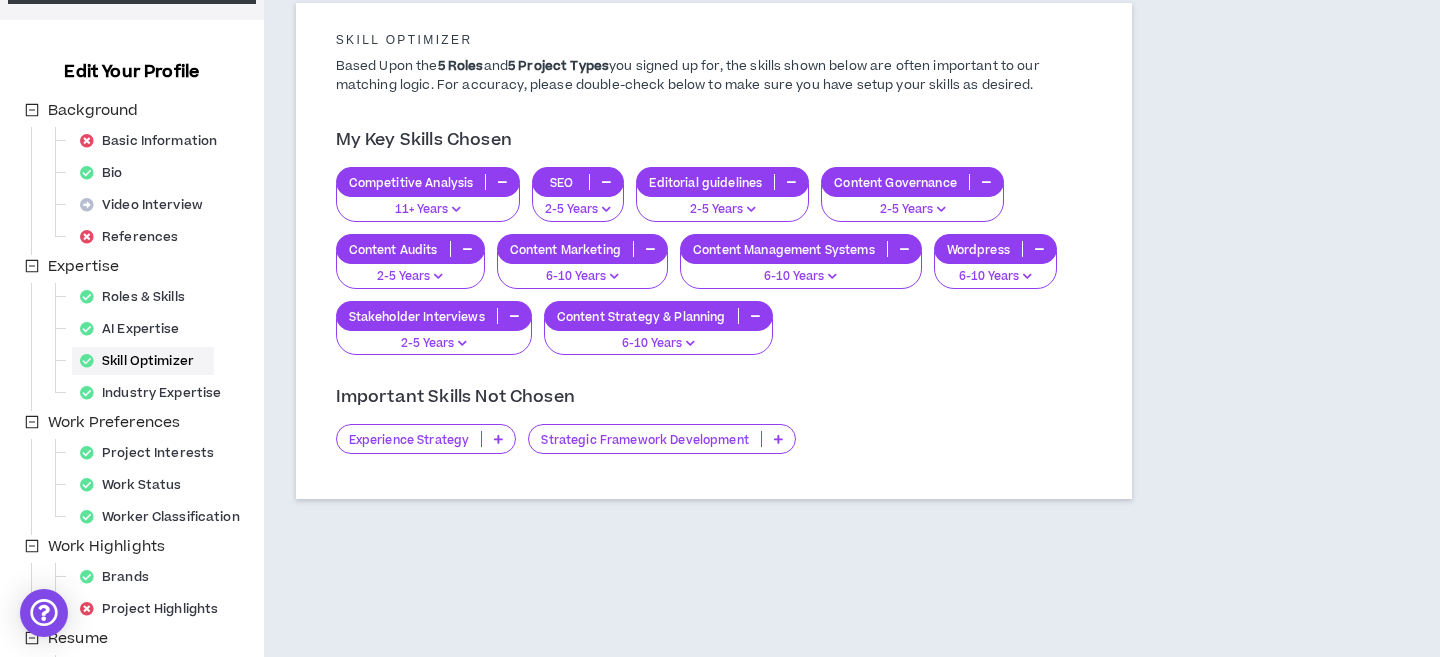 click at bounding box center [606, 209] 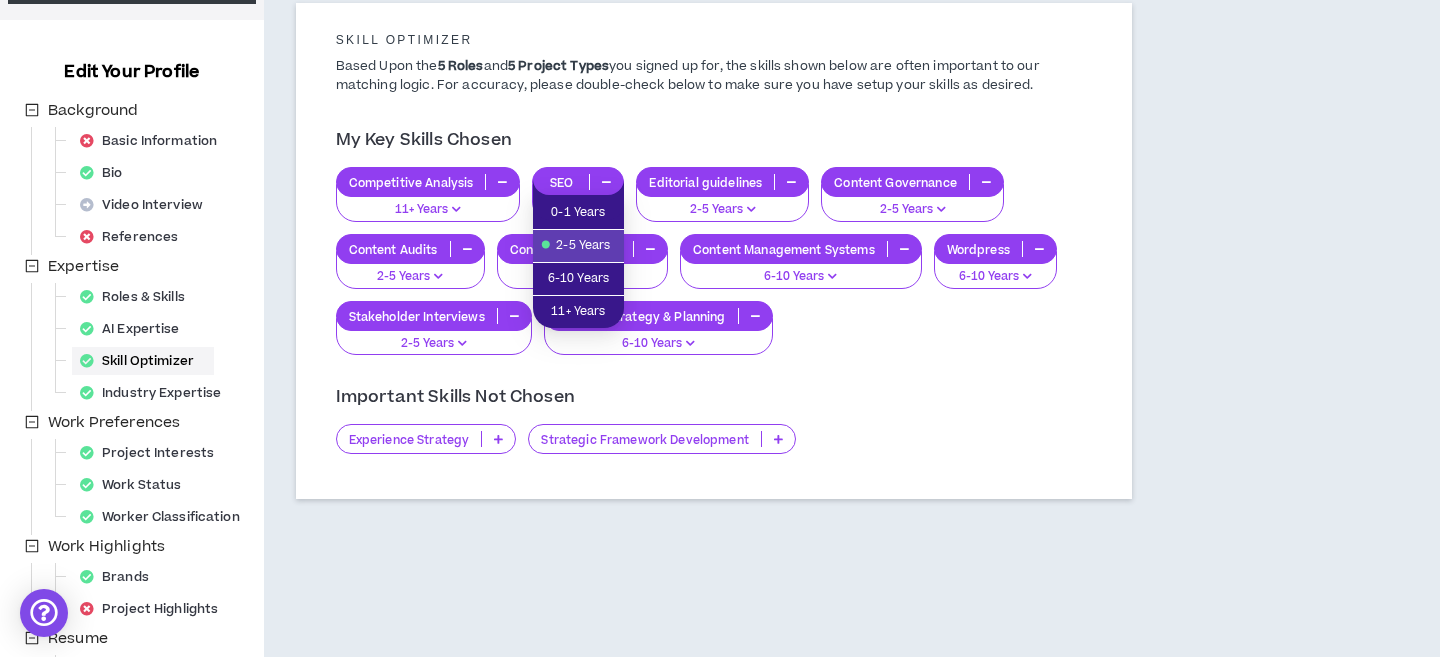 drag, startPoint x: 1294, startPoint y: 247, endPoint x: 1331, endPoint y: 260, distance: 39.217342 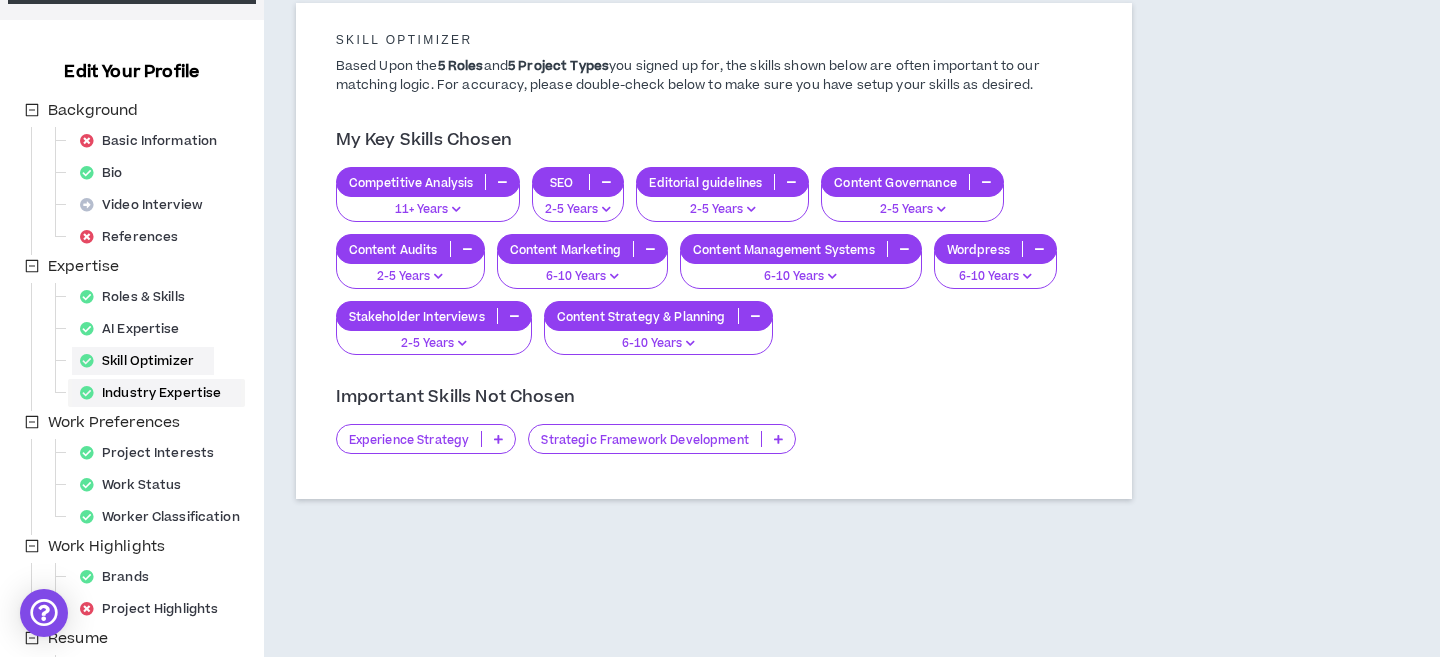 click on "Industry Expertise" at bounding box center (156, 393) 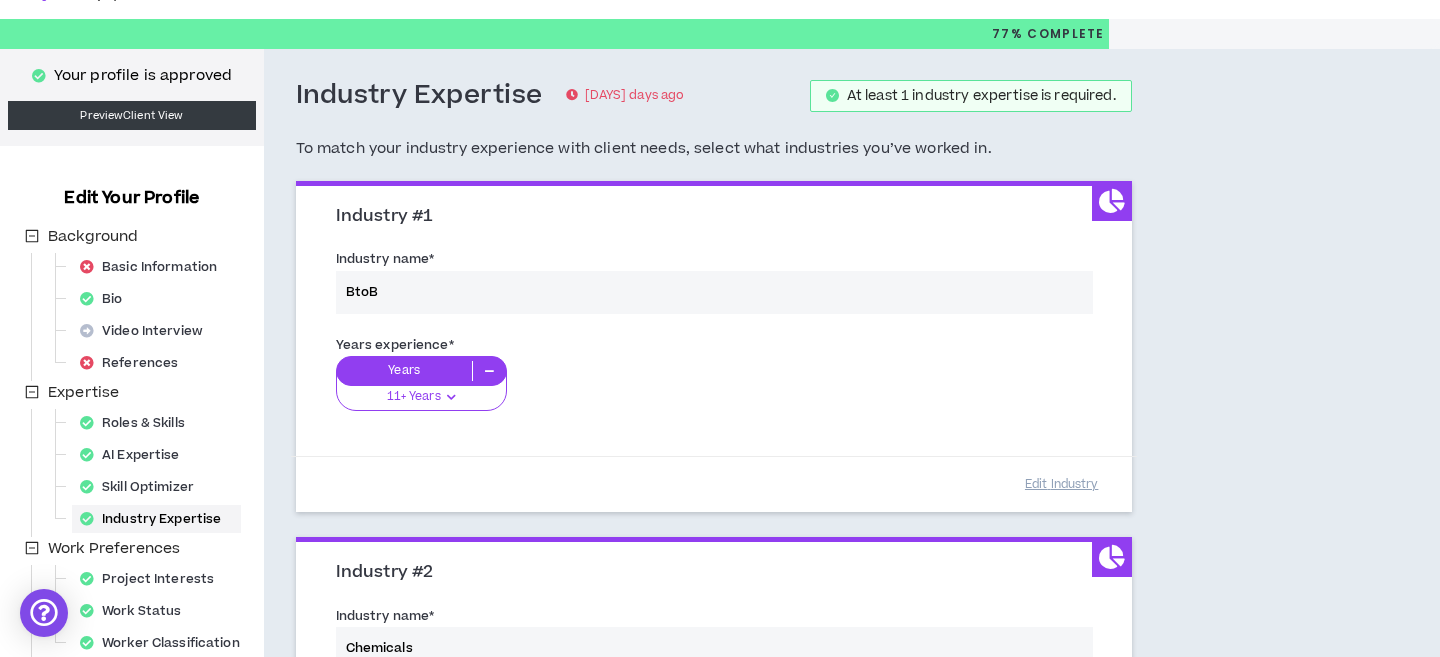 scroll, scrollTop: 0, scrollLeft: 0, axis: both 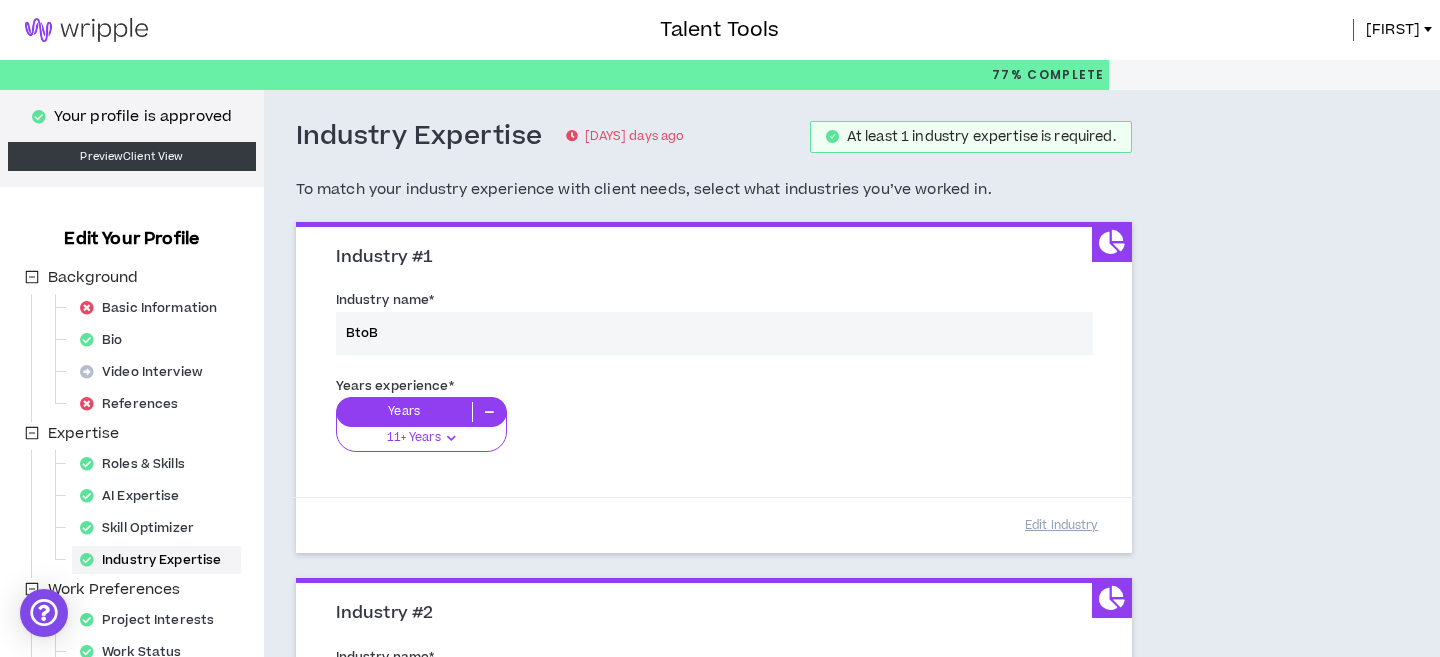 click on "Industry Expertise    [DAYS] days ago At least 1 industry expertise is required. To match your industry experience with client needs, select what industries you’ve worked in. Industry #1 Industry name  * BtoB Years experience  * Years 11+ Years 0-1 Years 2-5 Years 6-10 Years 11+ Years Edit   Industry Industry #2 Industry name  * Chemicals Years experience  * Years 6-10 Years 0-1 Years 2-5 Years 6-10 Years 11+ Years Edit   Industry Industry #3 Industry name  * Banking & Financial Services Years experience  * Years 2-5 Years 0-1 Years 2-5 Years 6-10 Years 11+ Years Edit   Industry Industry #4 Industry name  * Insurance Years experience  * Years 2-5 Years 0-1 Years 2-5 Years 6-10 Years 11+ Years Edit   Industry Industry #5 Industry name  * Gov't / Public Sector Years experience  * Years 2-5 Years 0-1 Years 2-5 Years 6-10 Years 11+ Years Edit   Industry Industry #6 Industry name  * Healthcare Years experience  * Years 2-5 Years 0-1 Years 2-5 Years 6-10 Years 11+ Years Edit   Industry Industry #7 Industry name" at bounding box center [804, 2394] 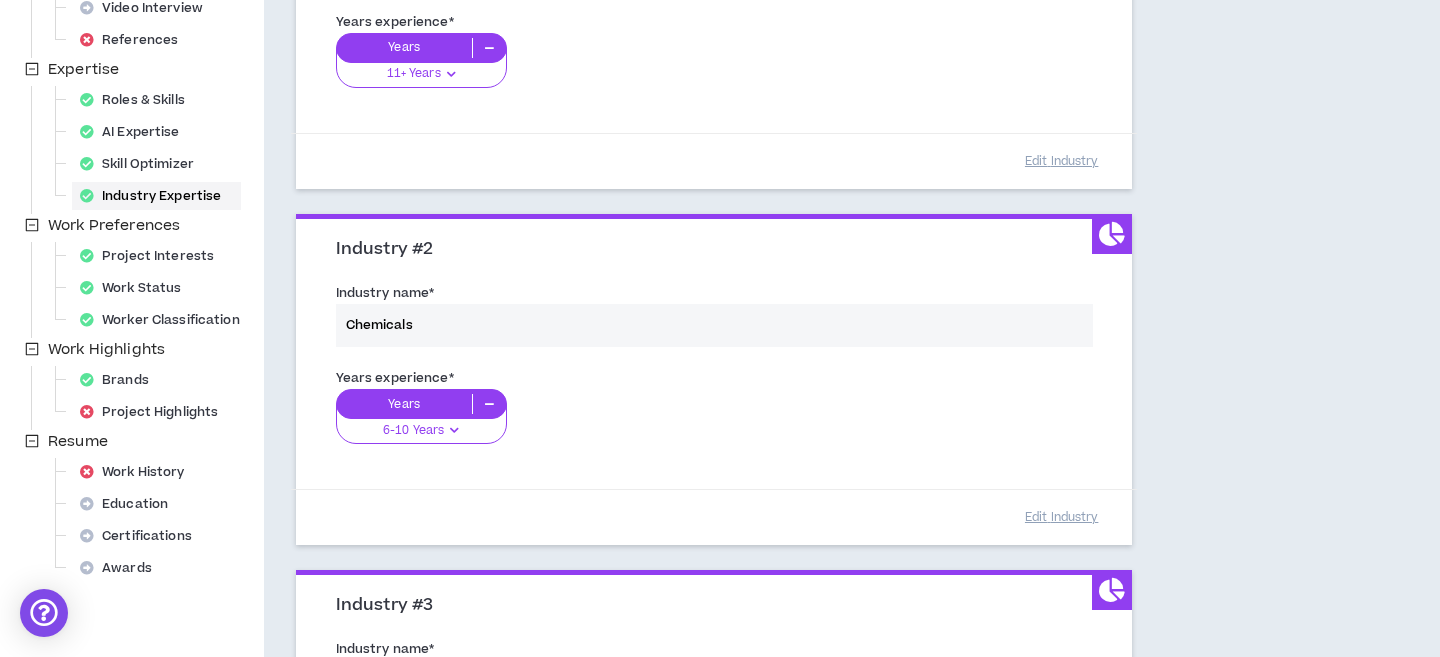 scroll, scrollTop: 366, scrollLeft: 0, axis: vertical 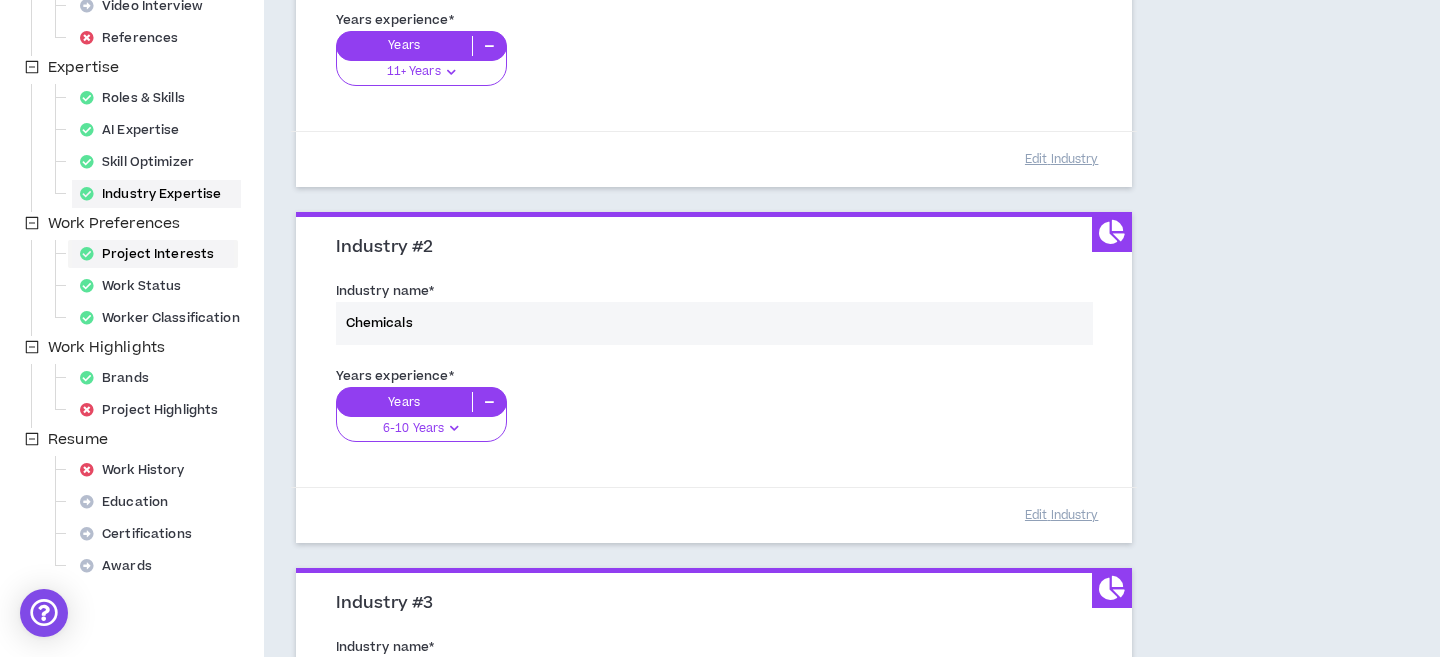 click on "Project Interests" at bounding box center (153, 254) 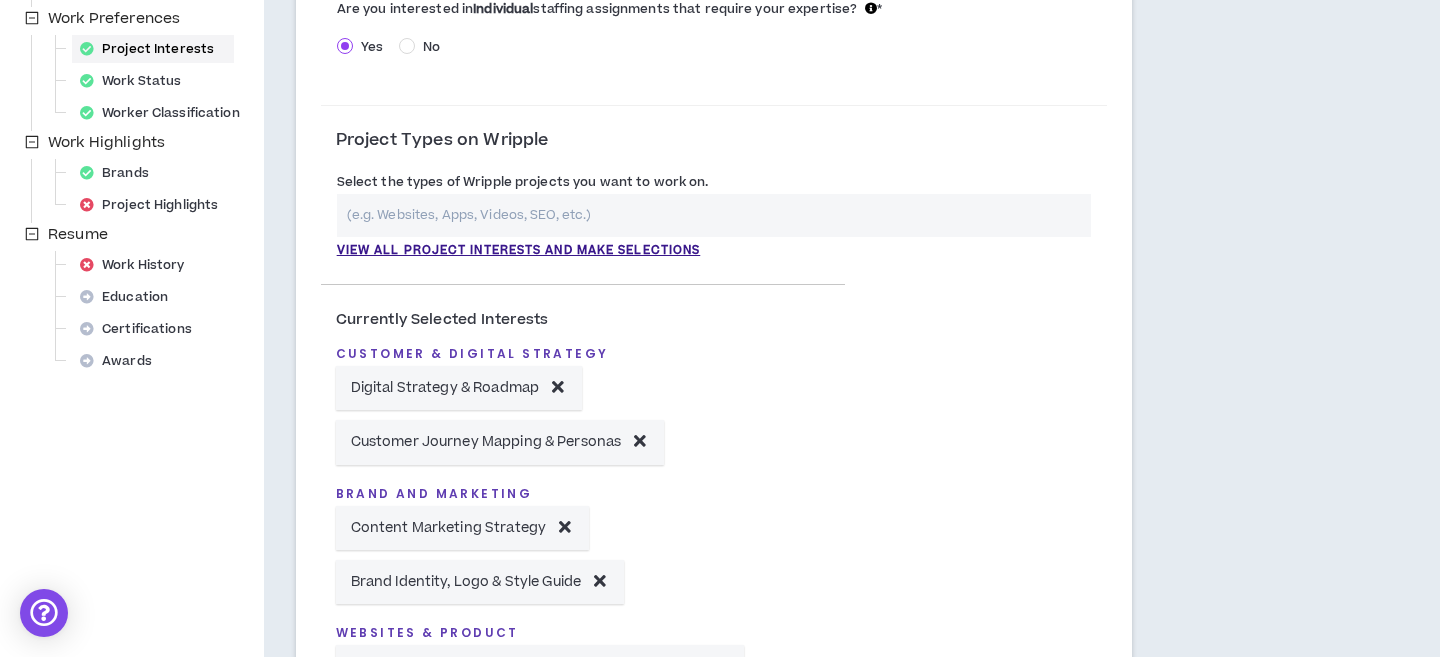 scroll, scrollTop: 564, scrollLeft: 0, axis: vertical 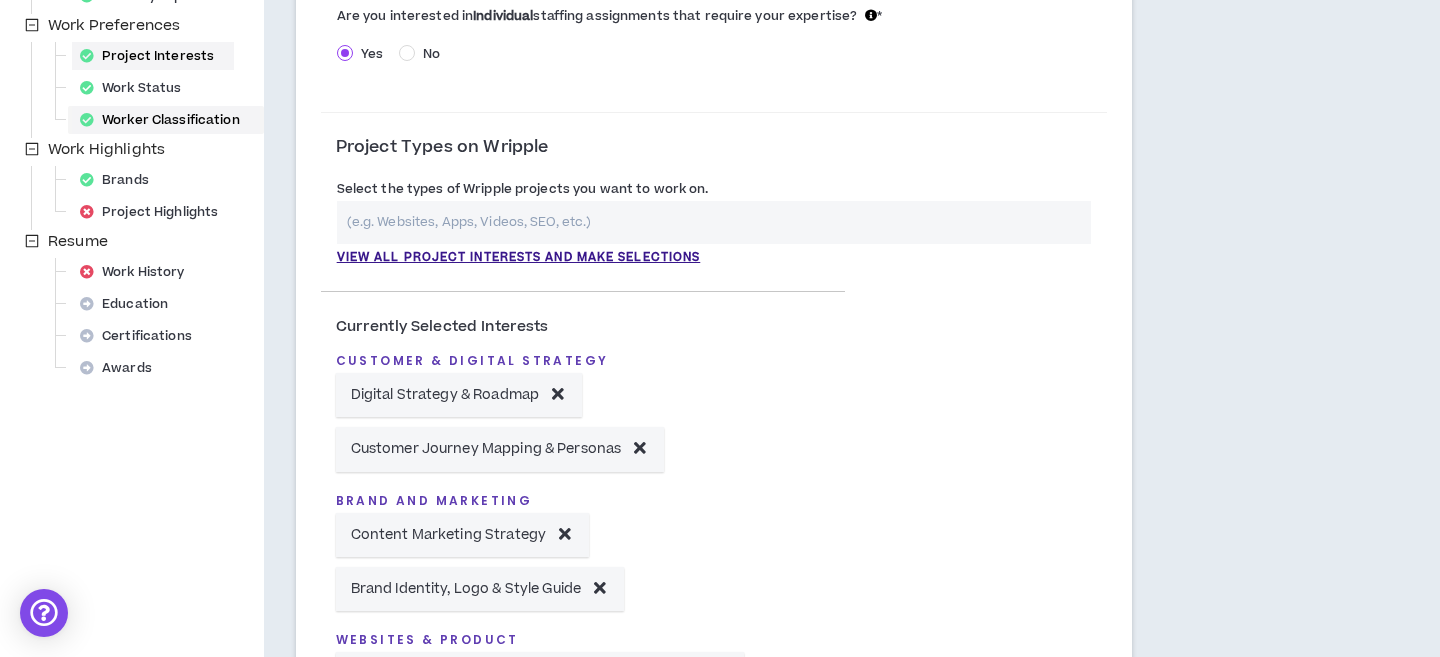 click on "Worker Classification" at bounding box center (166, 120) 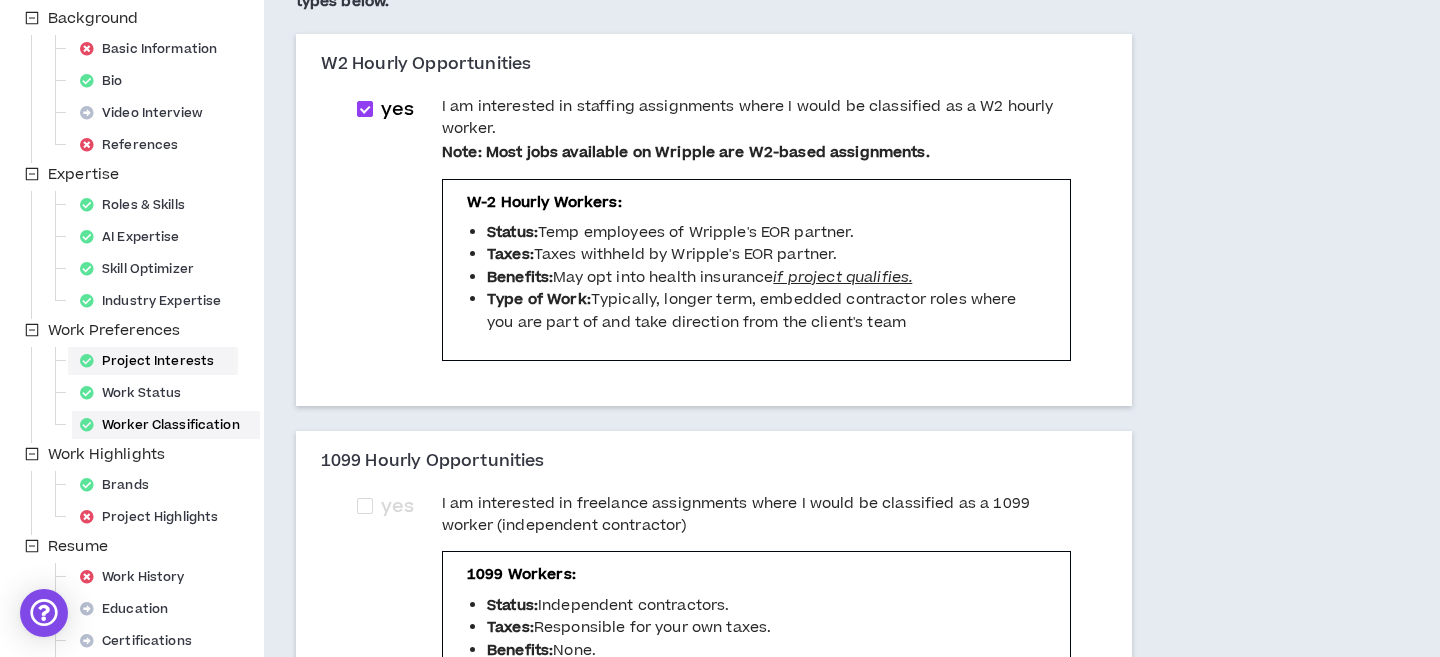 scroll, scrollTop: 267, scrollLeft: 0, axis: vertical 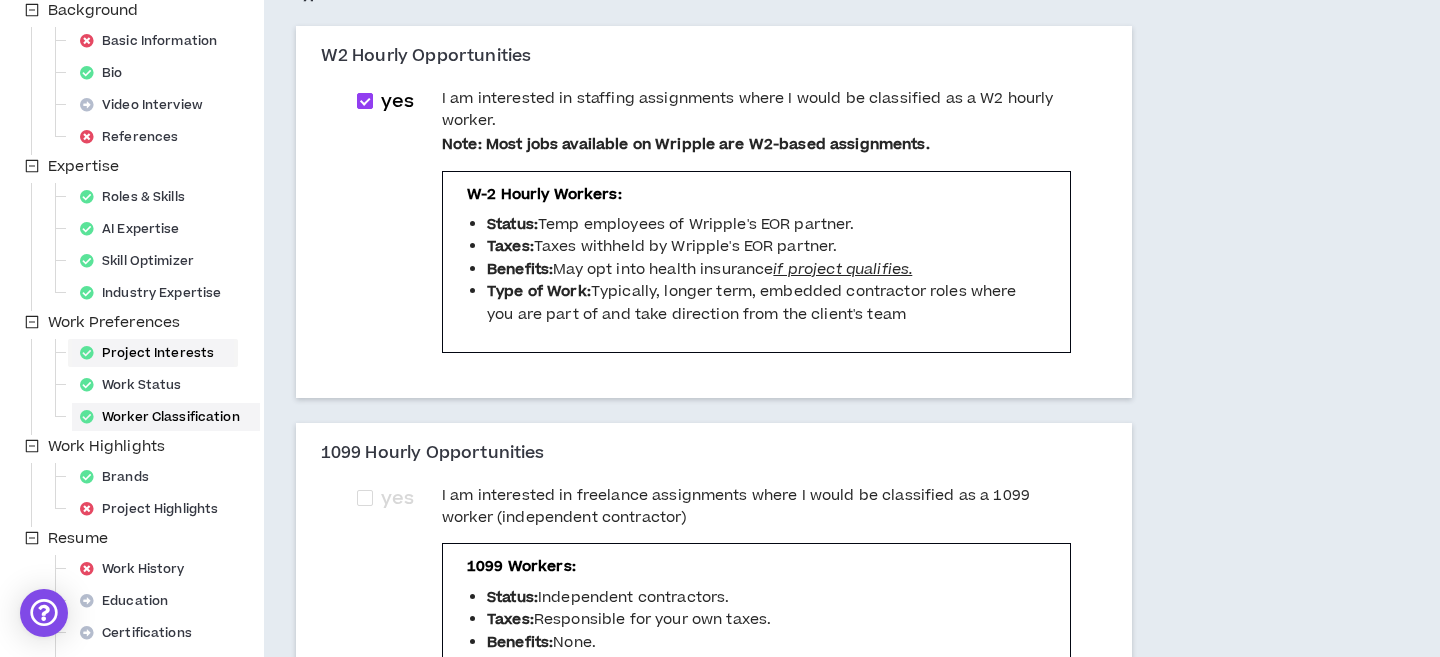 click on "Project Interests" at bounding box center (153, 353) 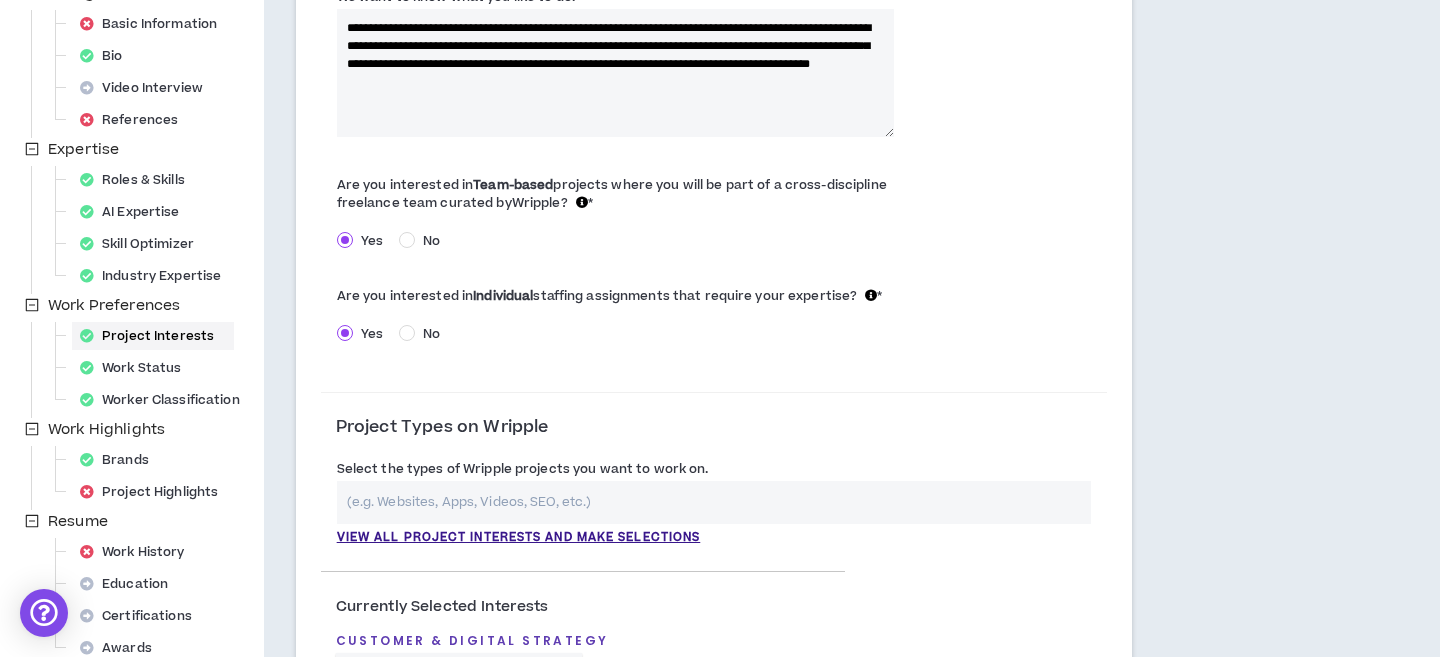 scroll, scrollTop: 280, scrollLeft: 0, axis: vertical 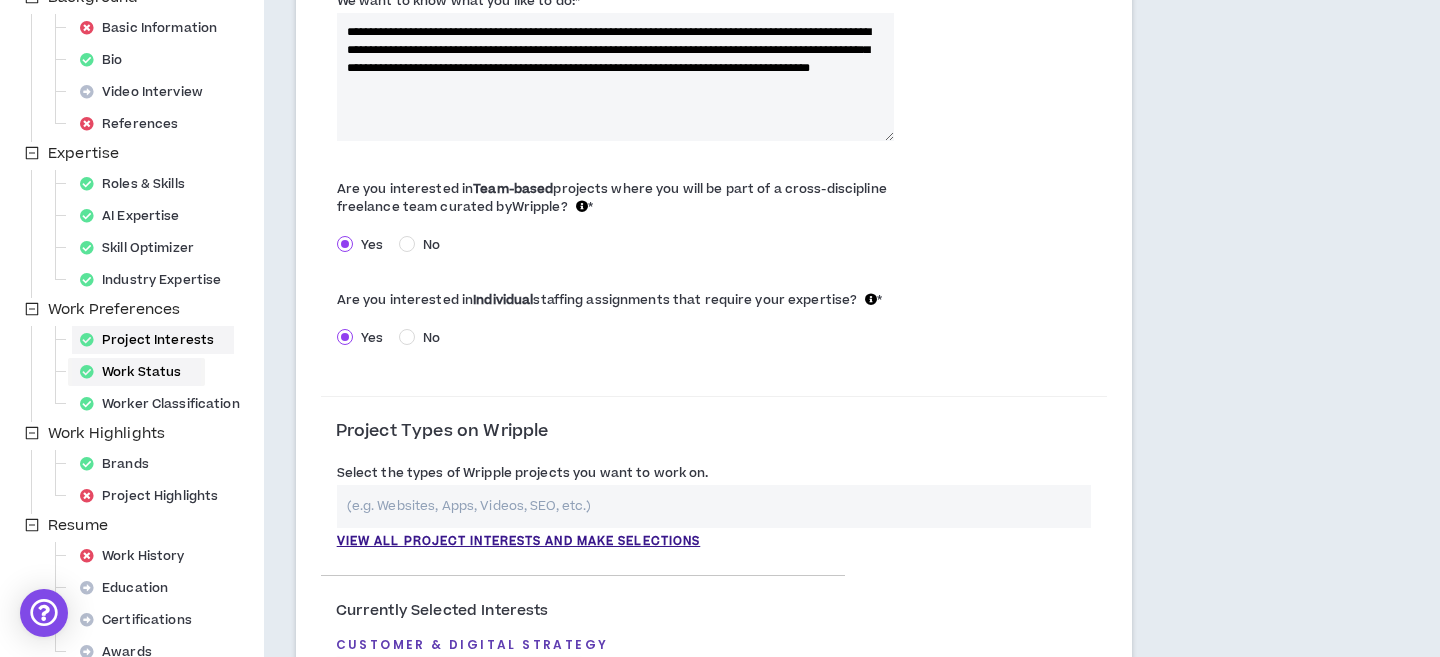 click on "Work Status" at bounding box center (136, 372) 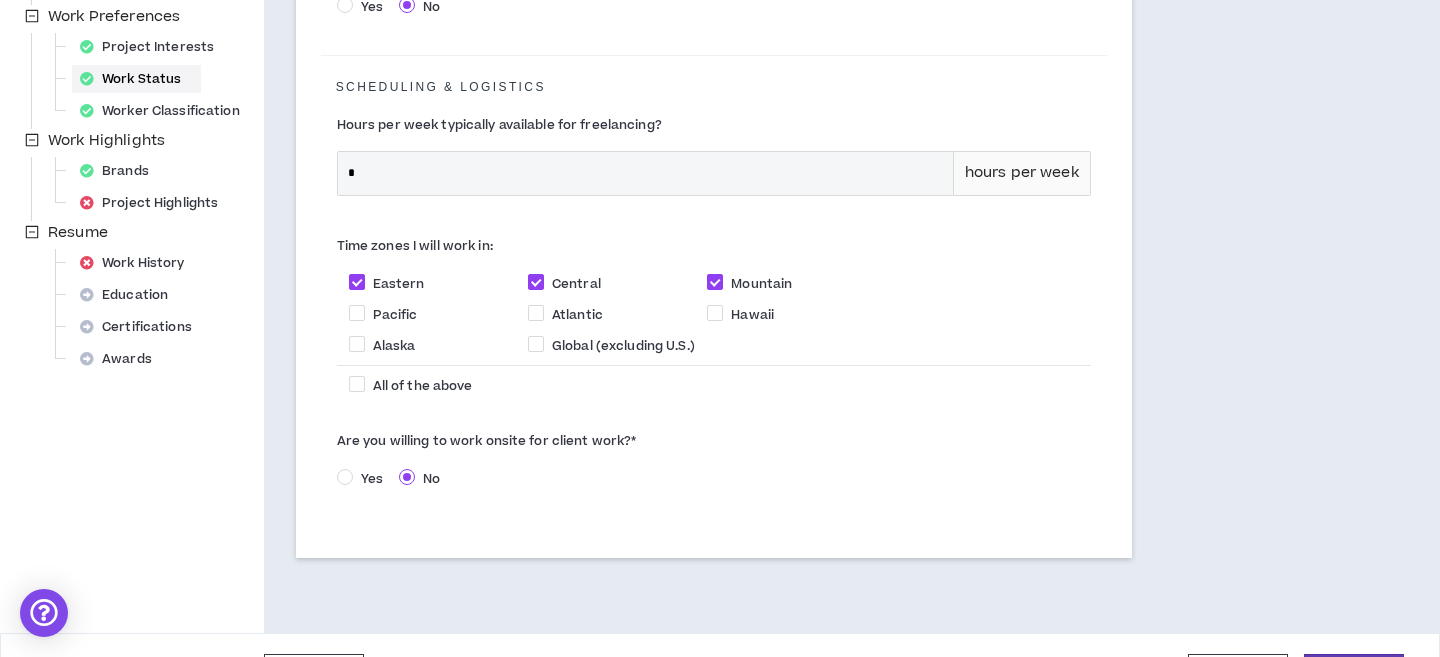 scroll, scrollTop: 612, scrollLeft: 0, axis: vertical 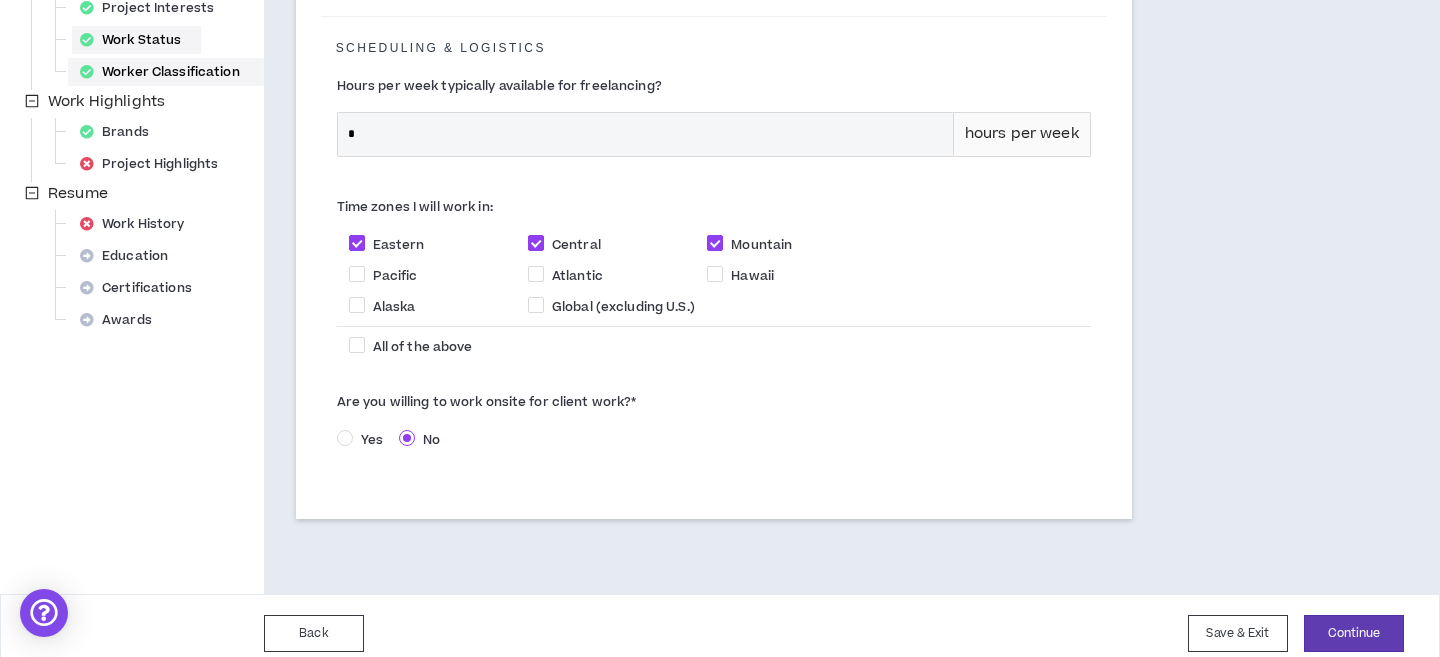 click on "Worker Classification" at bounding box center [166, 72] 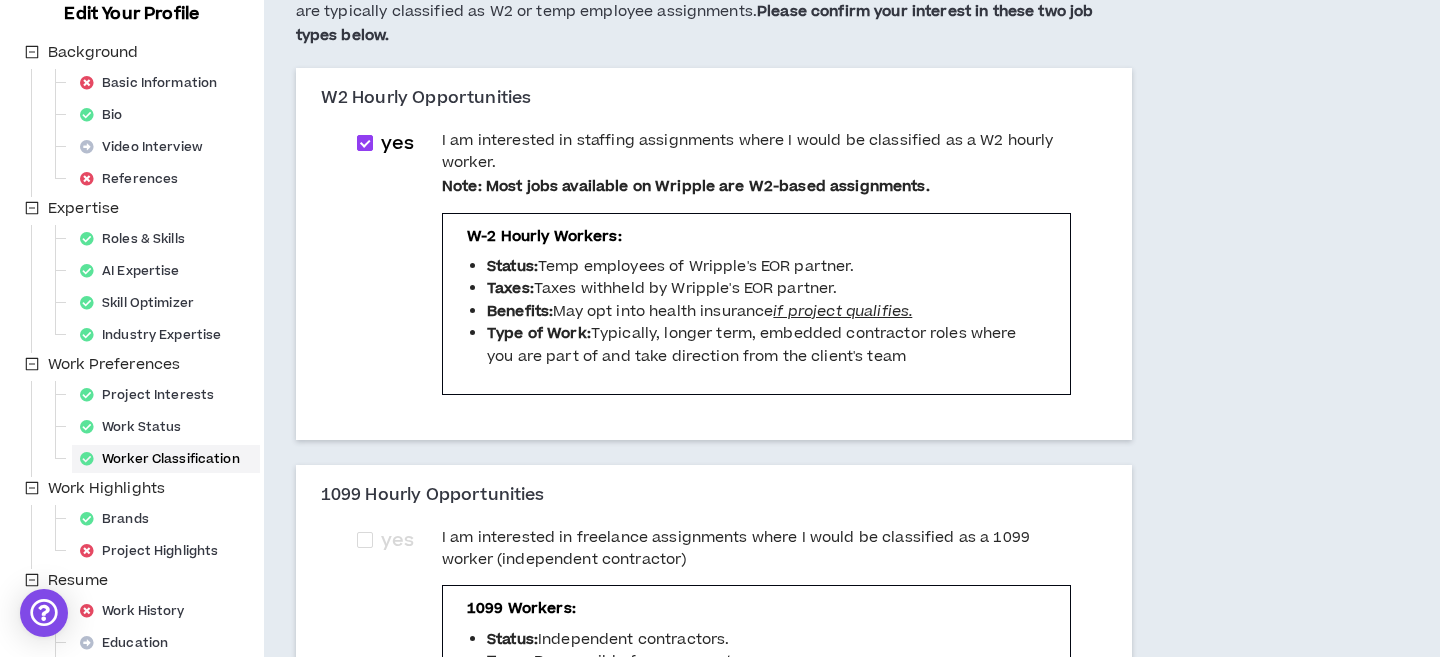 scroll, scrollTop: 226, scrollLeft: 0, axis: vertical 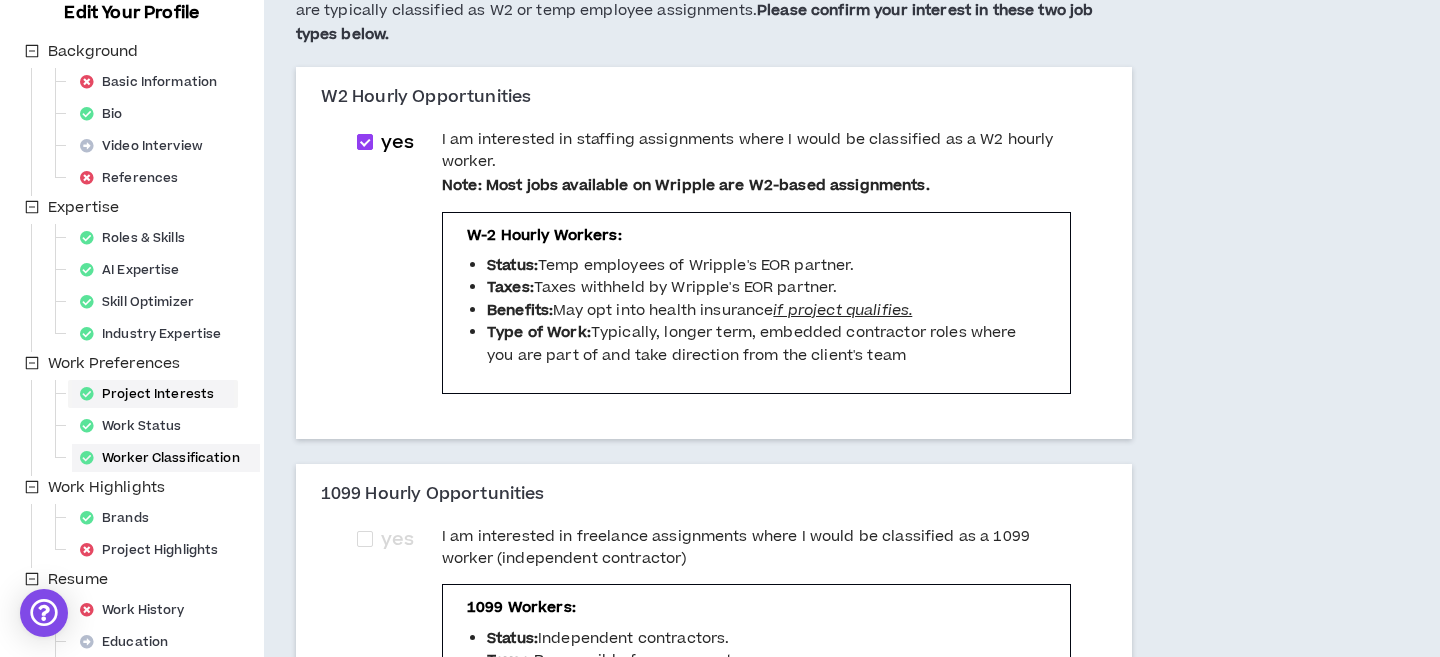 click on "Project Interests" at bounding box center [153, 394] 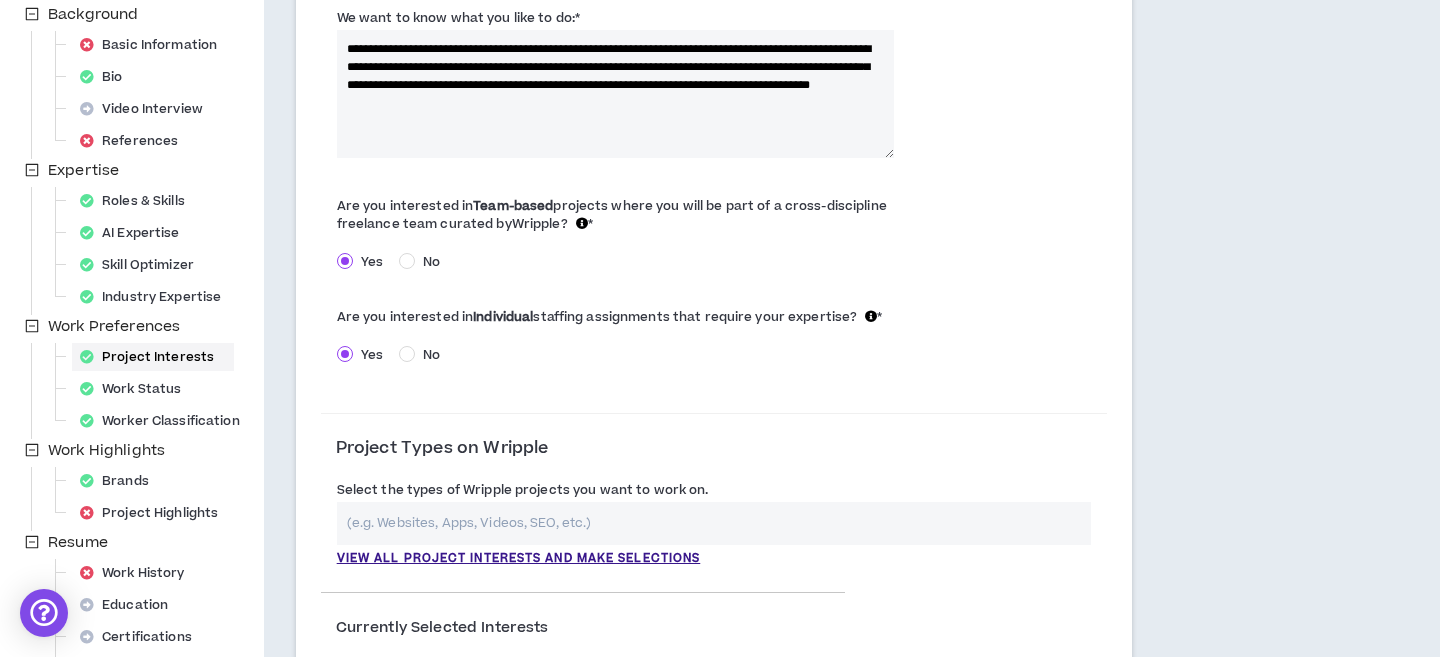 scroll, scrollTop: 264, scrollLeft: 0, axis: vertical 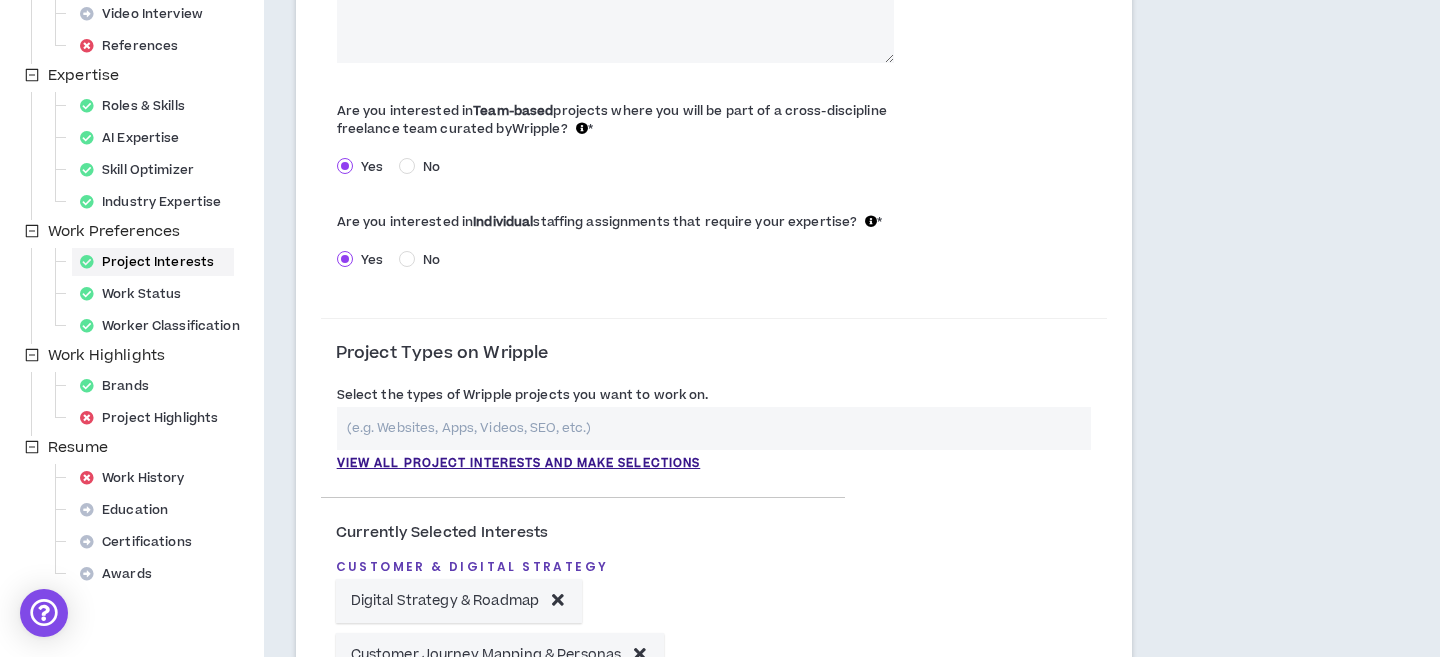 click on "Brands" at bounding box center [120, 386] 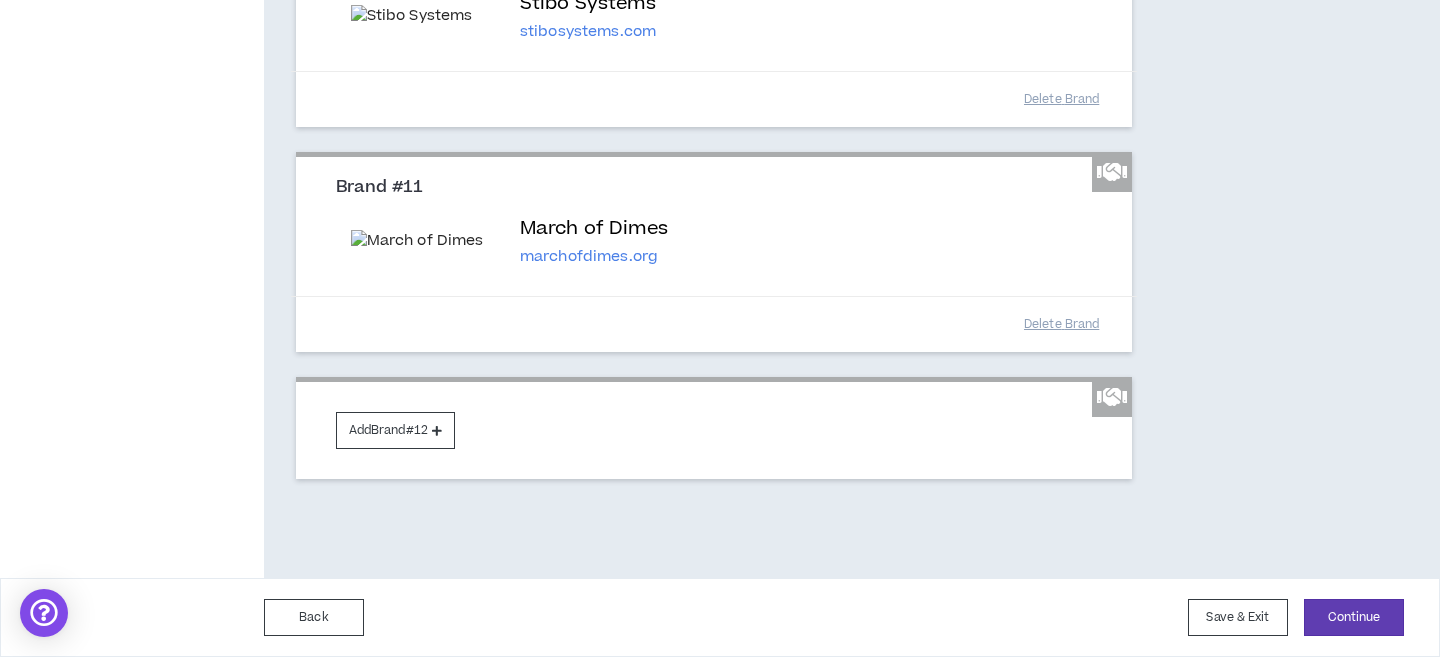 scroll, scrollTop: 2738, scrollLeft: 0, axis: vertical 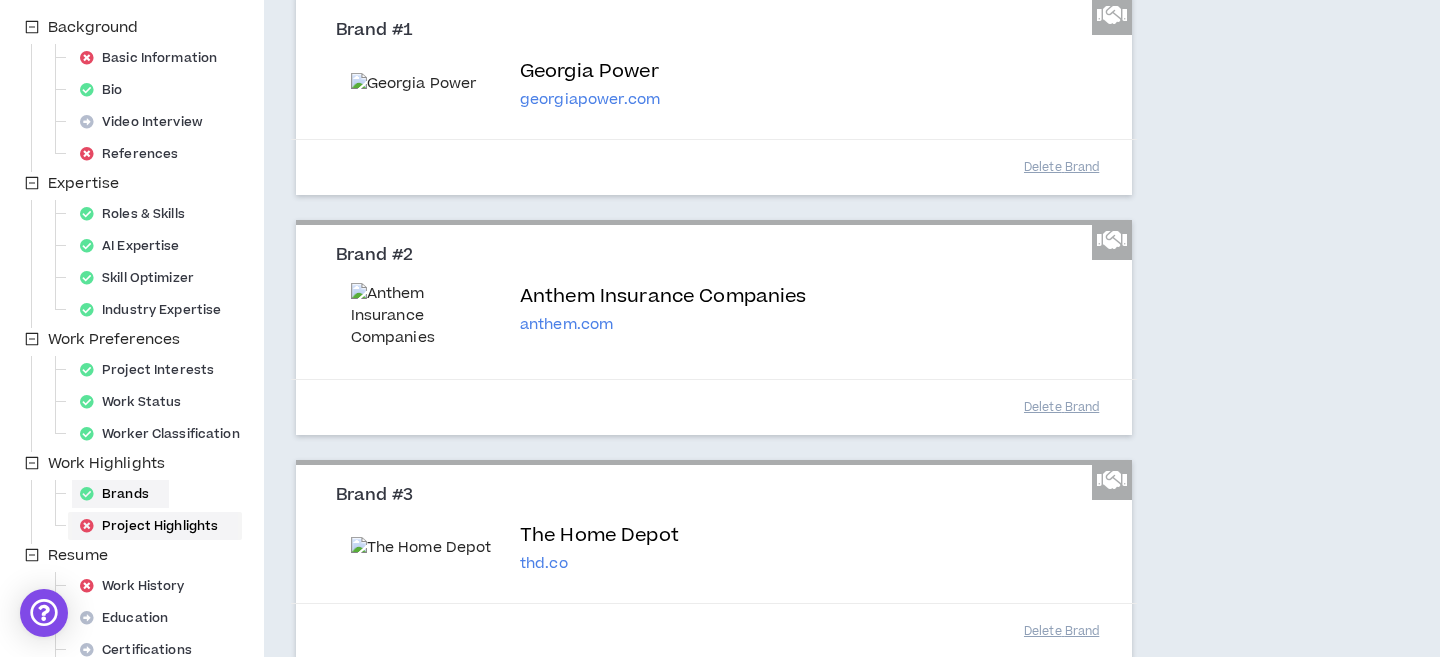 click on "Project Highlights" at bounding box center [155, 526] 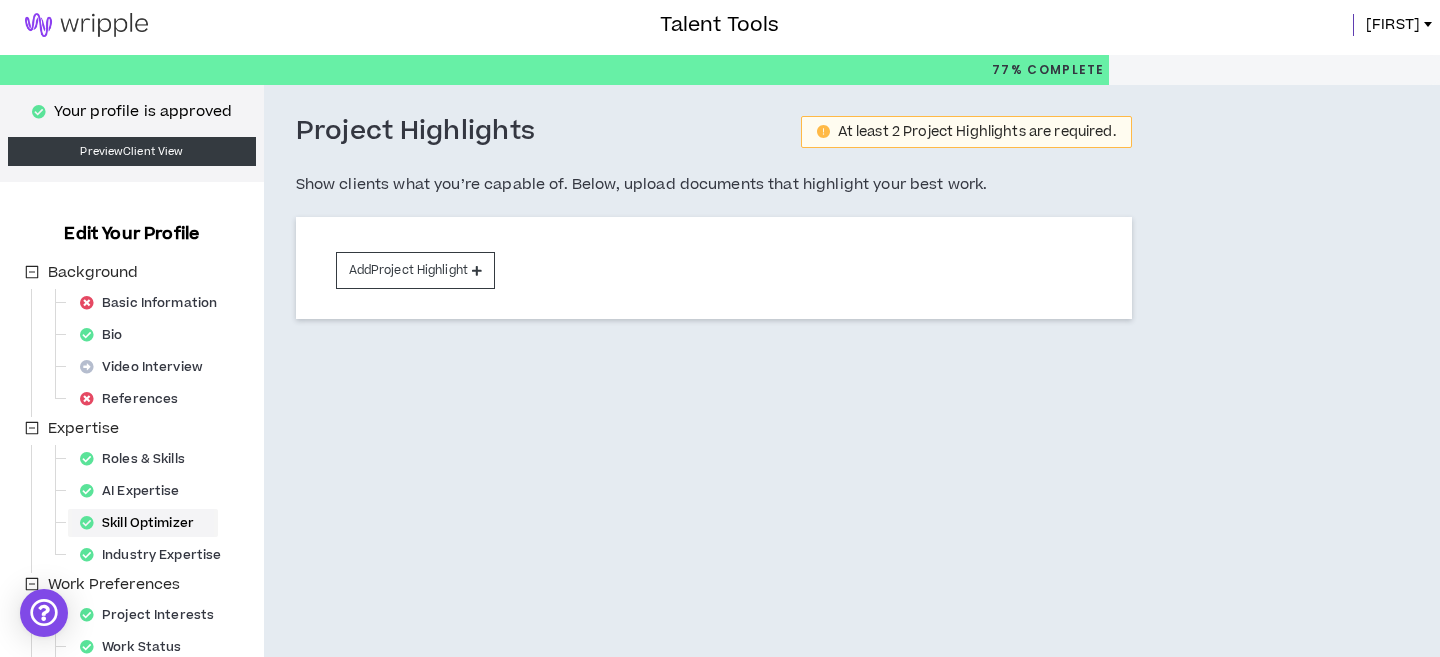 scroll, scrollTop: 0, scrollLeft: 0, axis: both 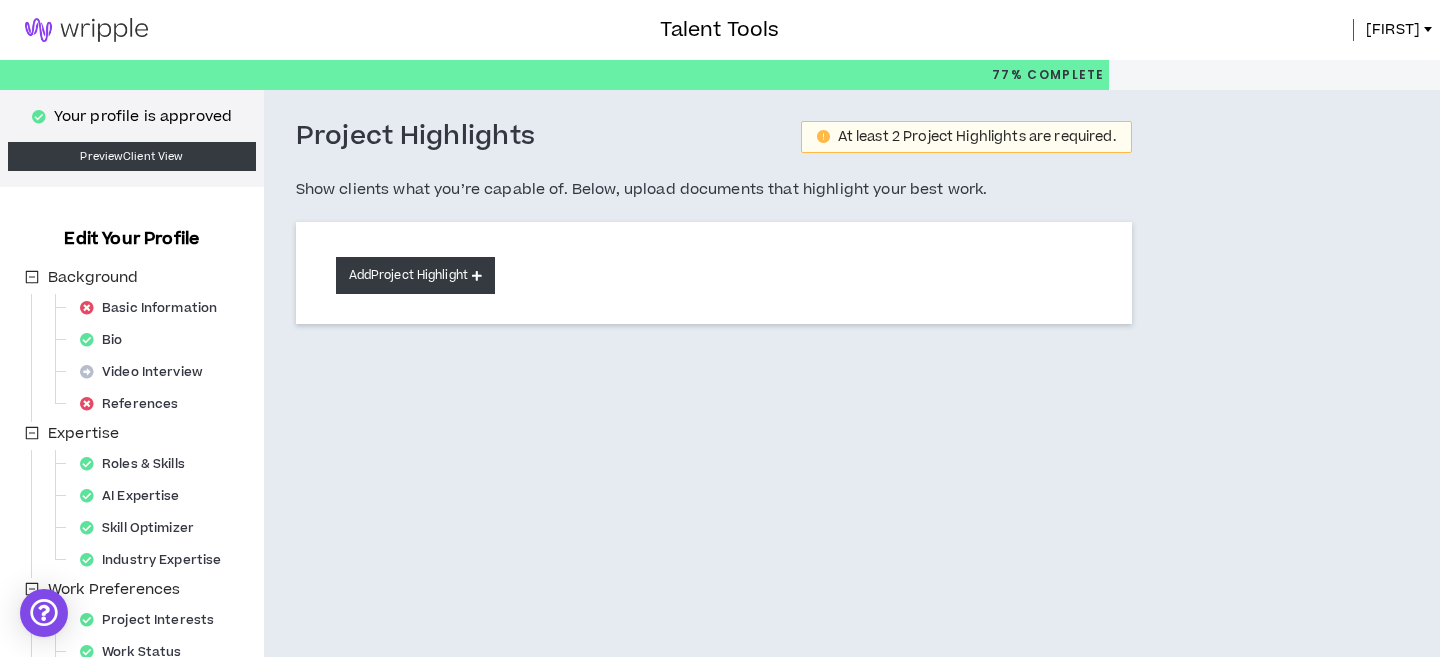 click on "Add  Project Highlight" at bounding box center (415, 275) 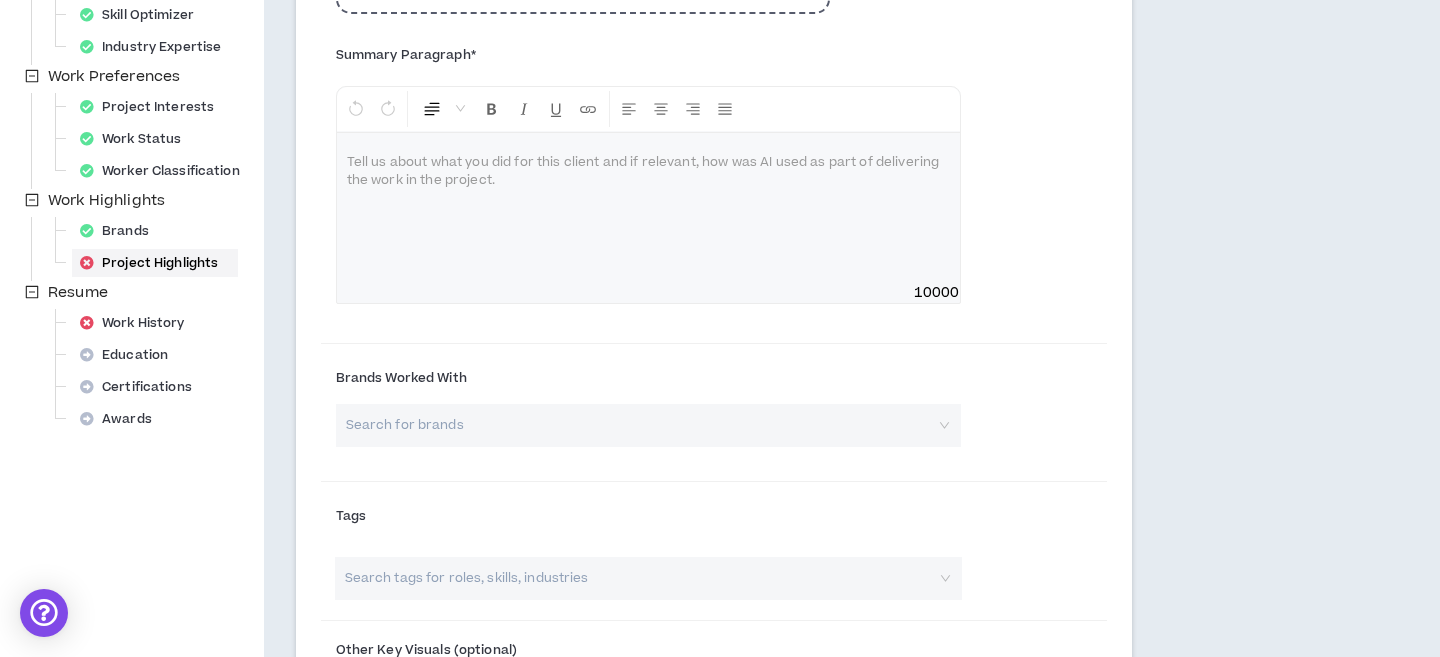 scroll, scrollTop: 514, scrollLeft: 0, axis: vertical 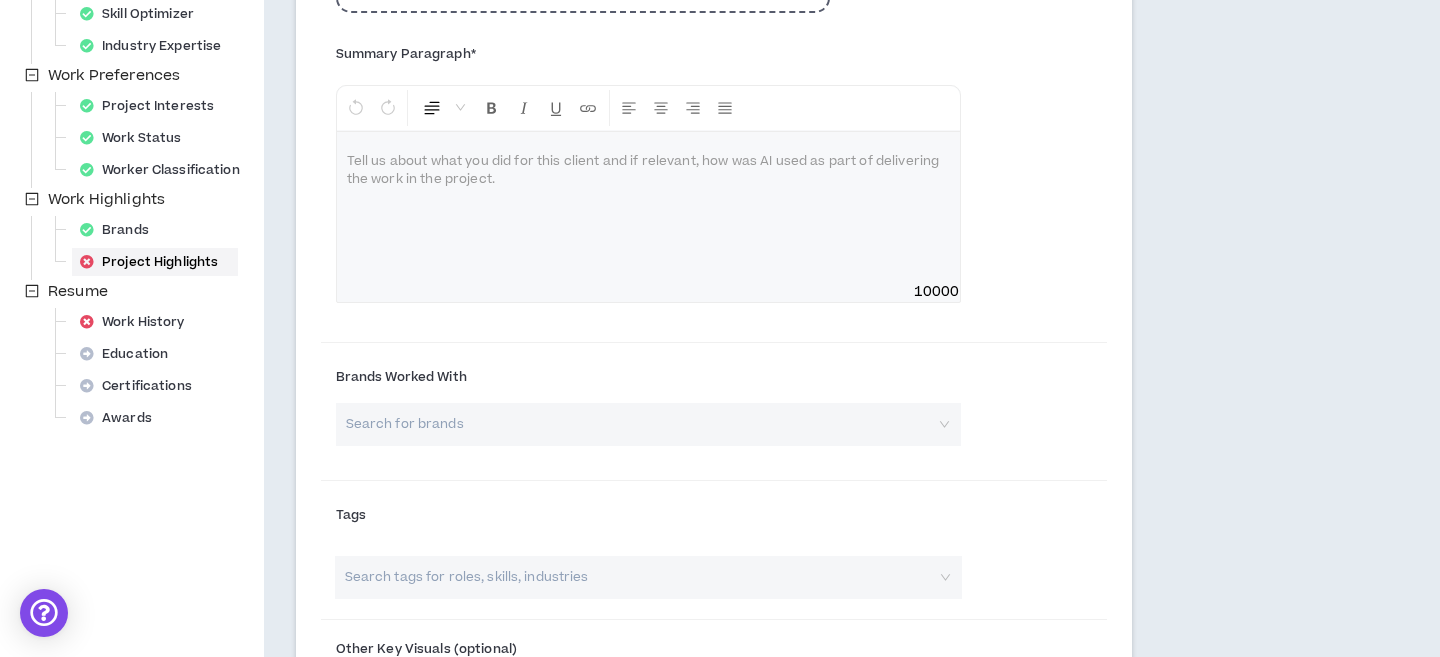 click at bounding box center (648, 207) 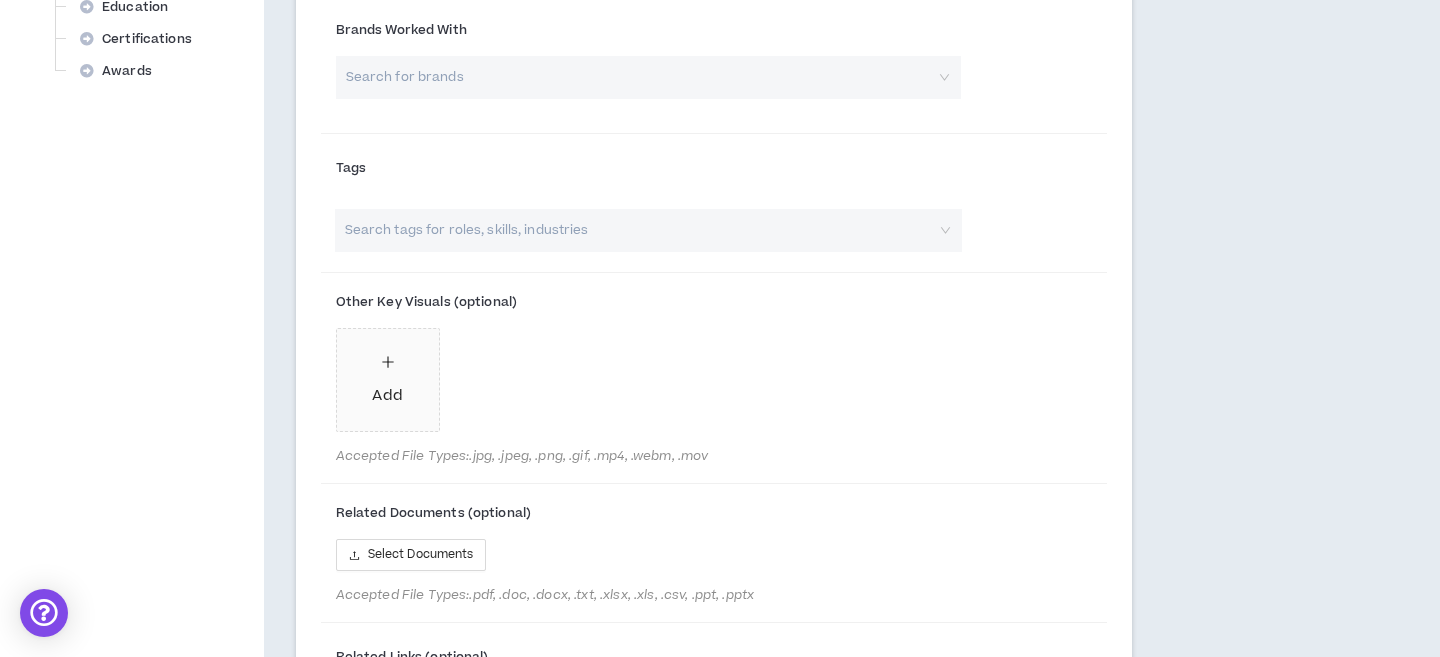 scroll, scrollTop: 860, scrollLeft: 0, axis: vertical 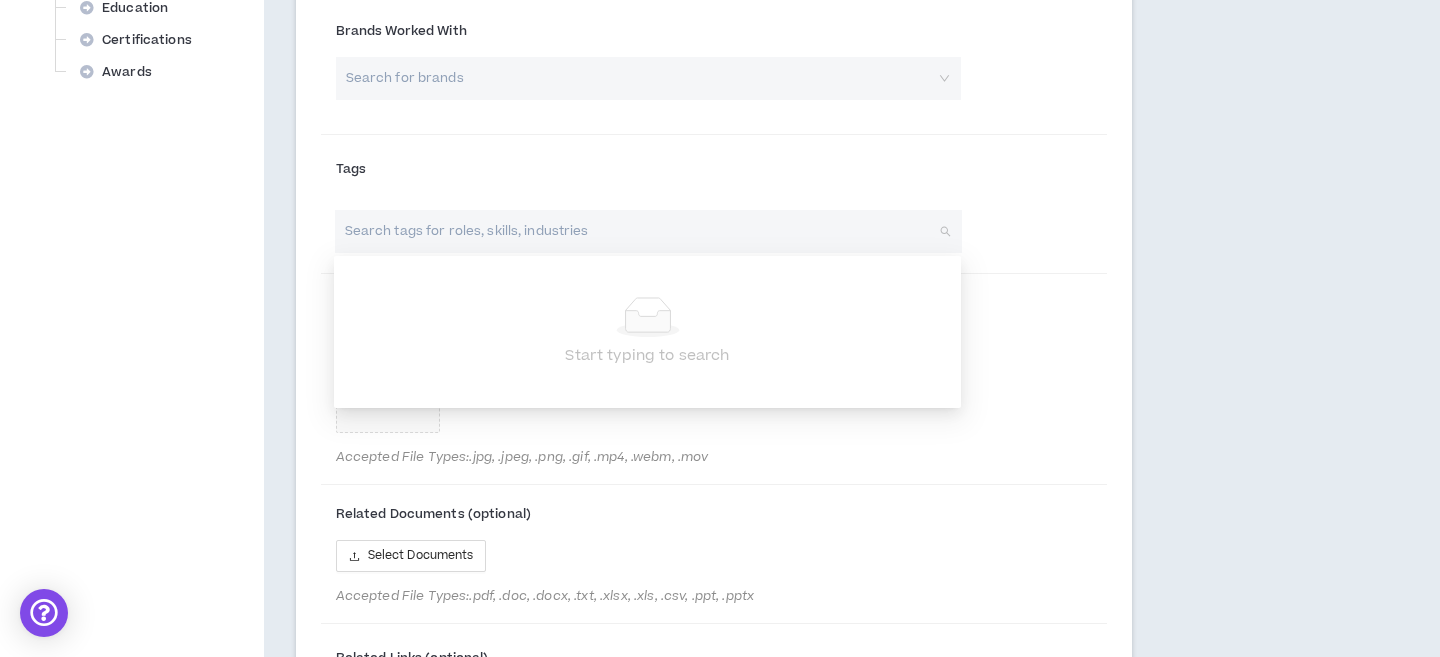 click at bounding box center [638, 231] 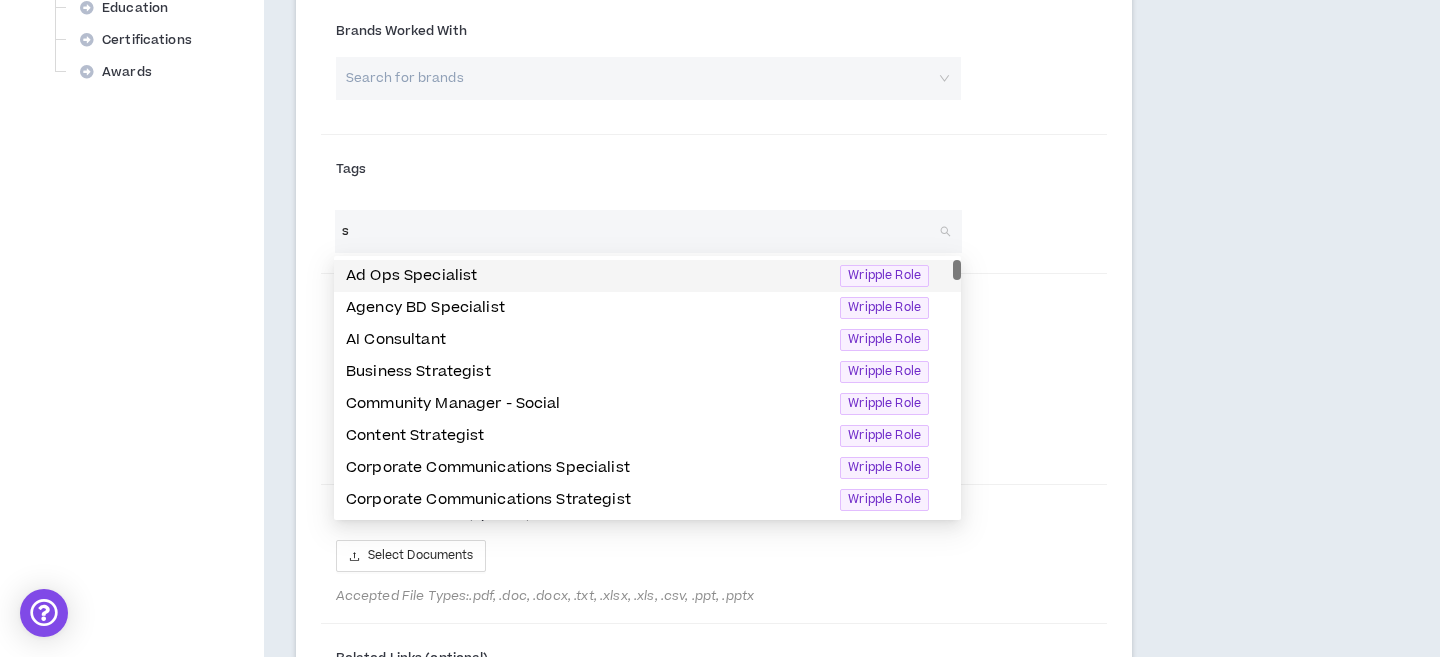 type on "s" 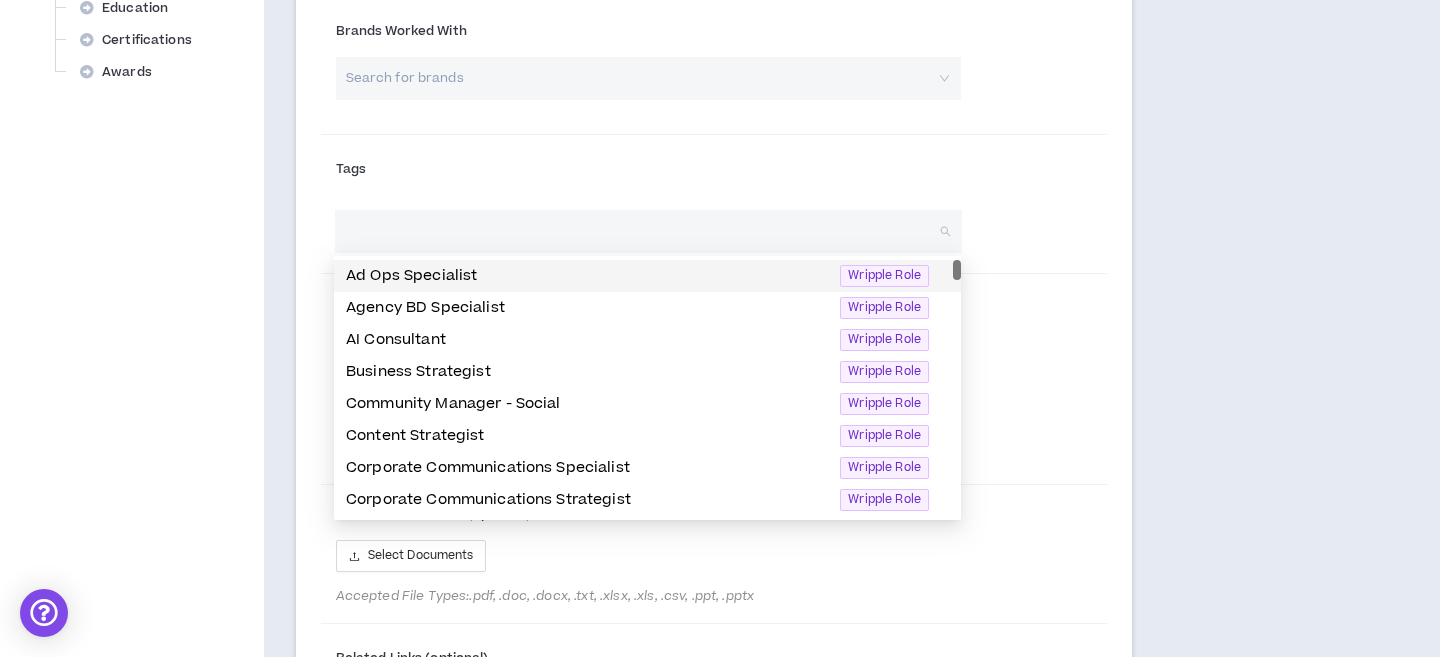 click on "Project Highlights At least 2 Project Highlights are required. Show clients what you’re capable of. Below, upload documents that highlight your best work. Project Highlight #1 Headline  * Year  * **** **** **** **** **** **** **** **** **** **** **** **** **** **** **** **** **** **** **** **** **** **** **** **** **** **** **** **** **** **** **** **** **** **** **** **** **** **** **** **** **** **** **** **** **** **** **** **** **** **** **** **** **** **** **** **** **** **** **** **** **** **** **** **** **** **** **** **** **** **** **** **** **** **** **** **** **** **** **** **** **** **** **** **** **** **** **** **** **** **** **** **** **** **** **** **** **** **** **** **** **** **** **** **** **** **** **** **** **** **** **** **** **** **** **** **** **** **** **** **** **** **** **** **** **** Add a key visual that represents your work. To upload a  photo  drag here or browse Summary Paragraph  * Normal   10000 The summary must be at least 50 characters. Brands Worked With Tags Add" at bounding box center (804, 123) 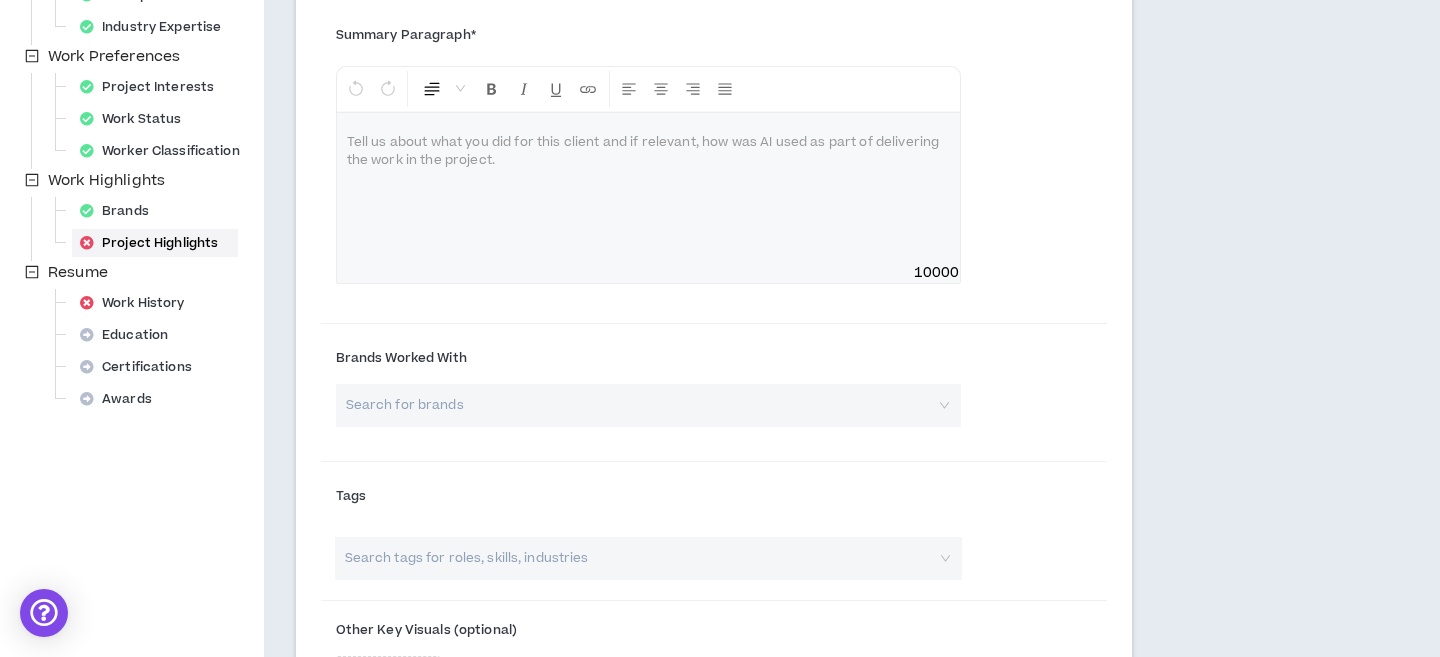 scroll, scrollTop: 538, scrollLeft: 0, axis: vertical 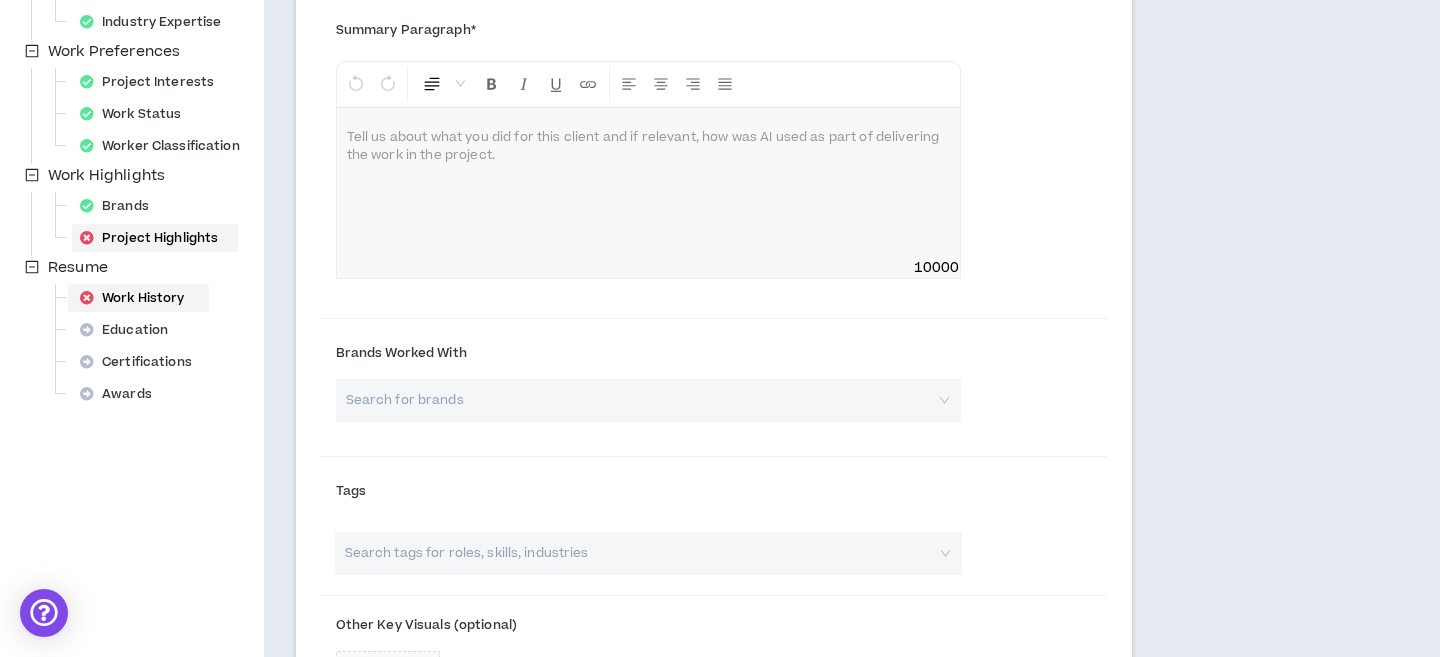 click on "Work History" at bounding box center [138, 298] 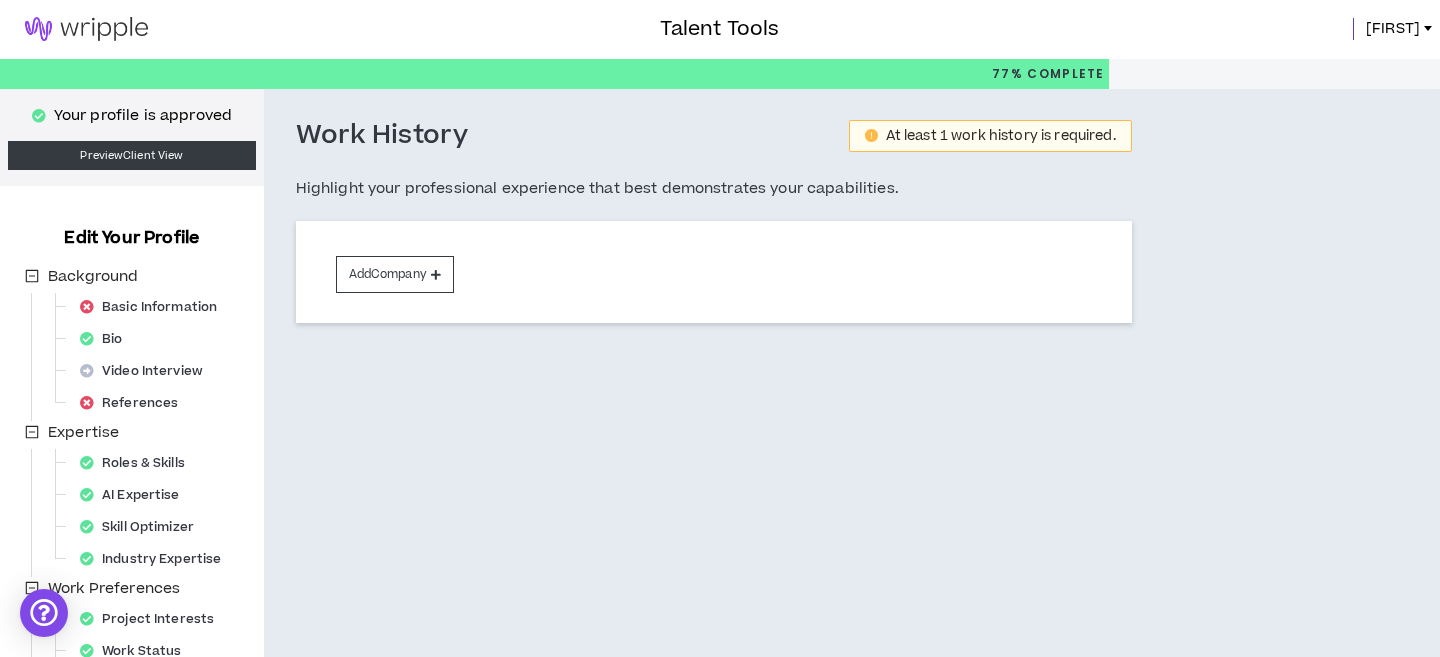 scroll, scrollTop: 0, scrollLeft: 0, axis: both 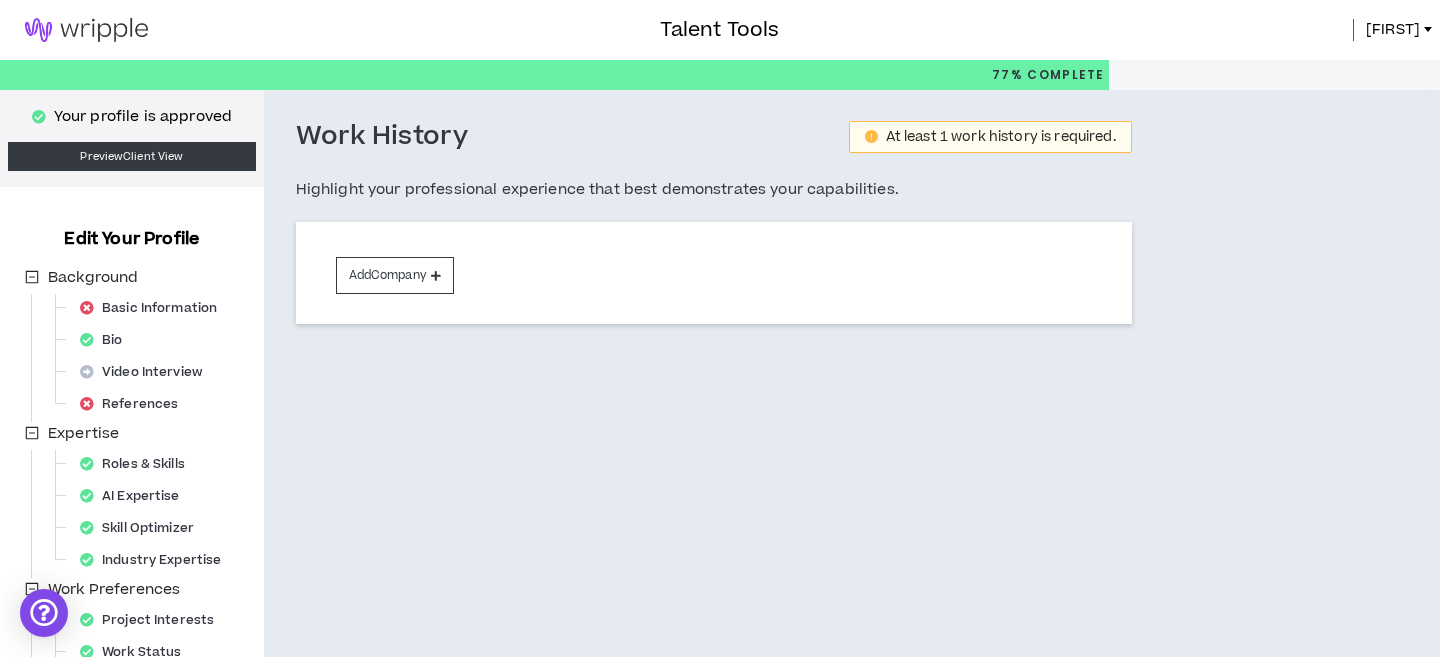 click on "Work History At least 1 work history is required. Highlight your professional experience that best demonstrates your capabilities. Add  Company" at bounding box center [714, 256] 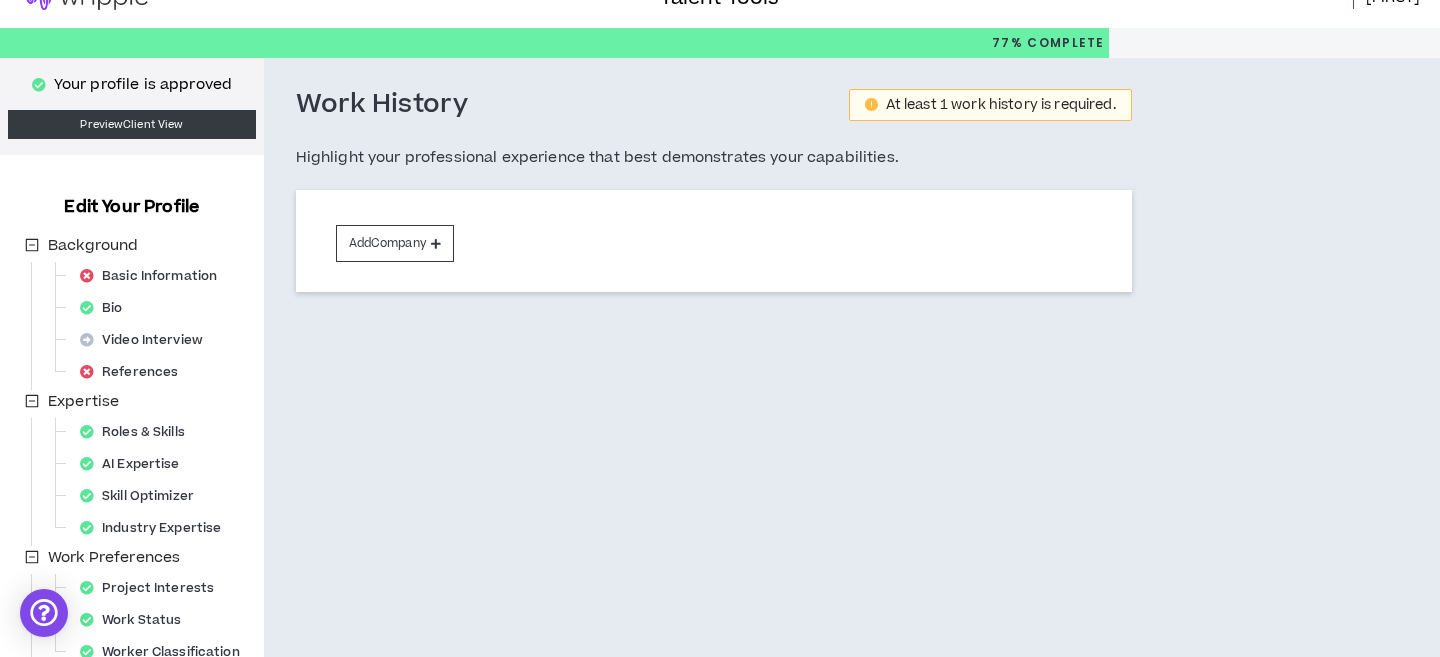 scroll, scrollTop: 0, scrollLeft: 0, axis: both 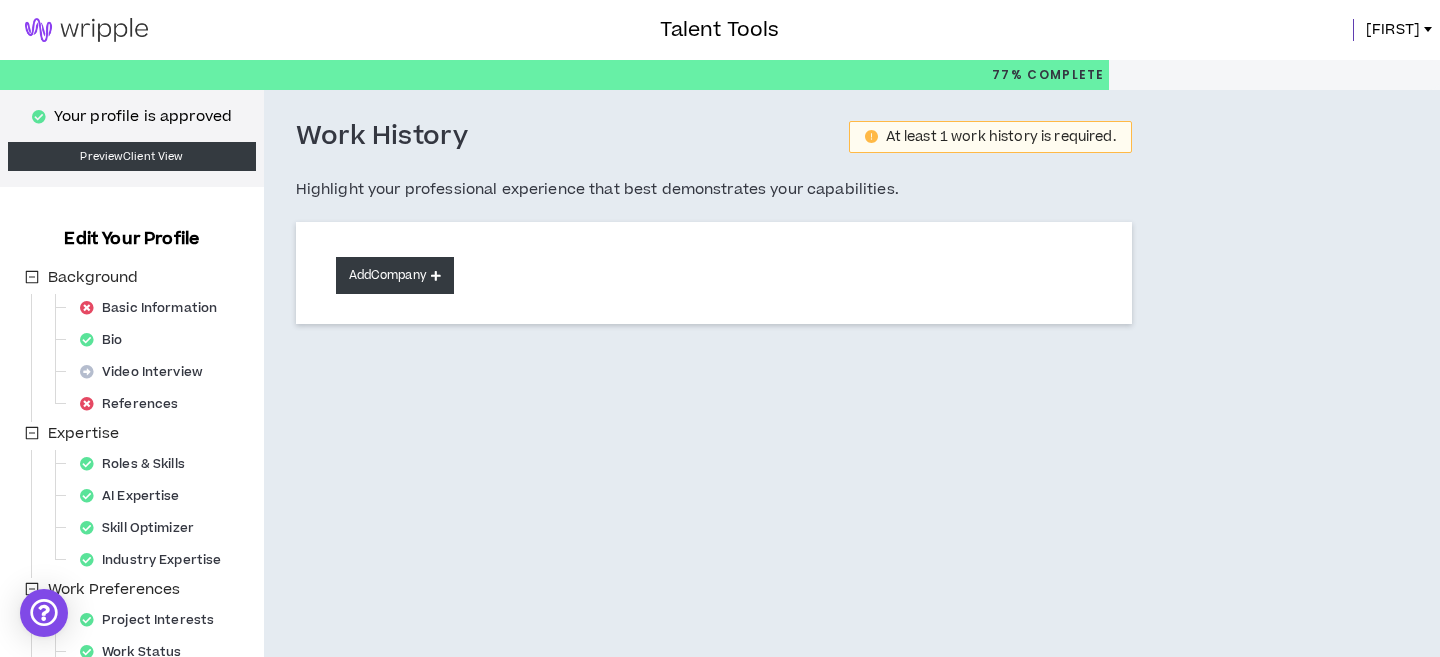 click on "Add  Company" at bounding box center (395, 275) 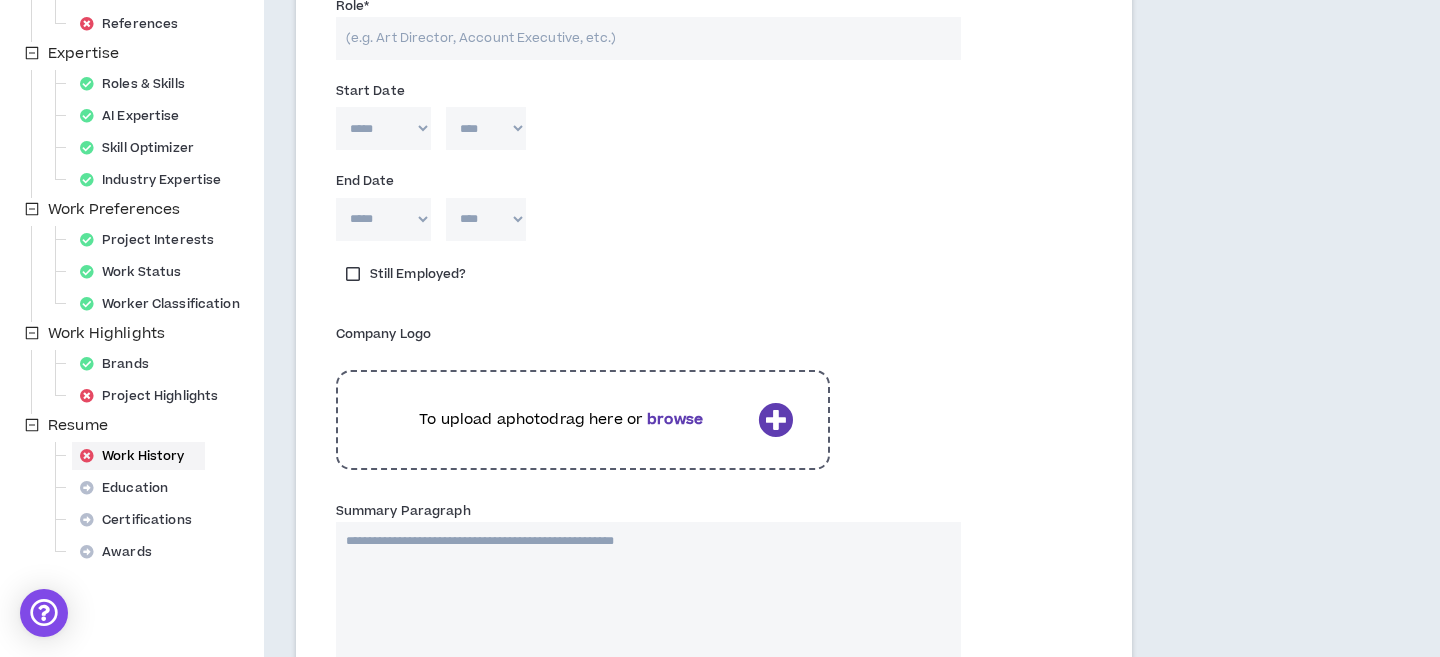 scroll, scrollTop: 383, scrollLeft: 0, axis: vertical 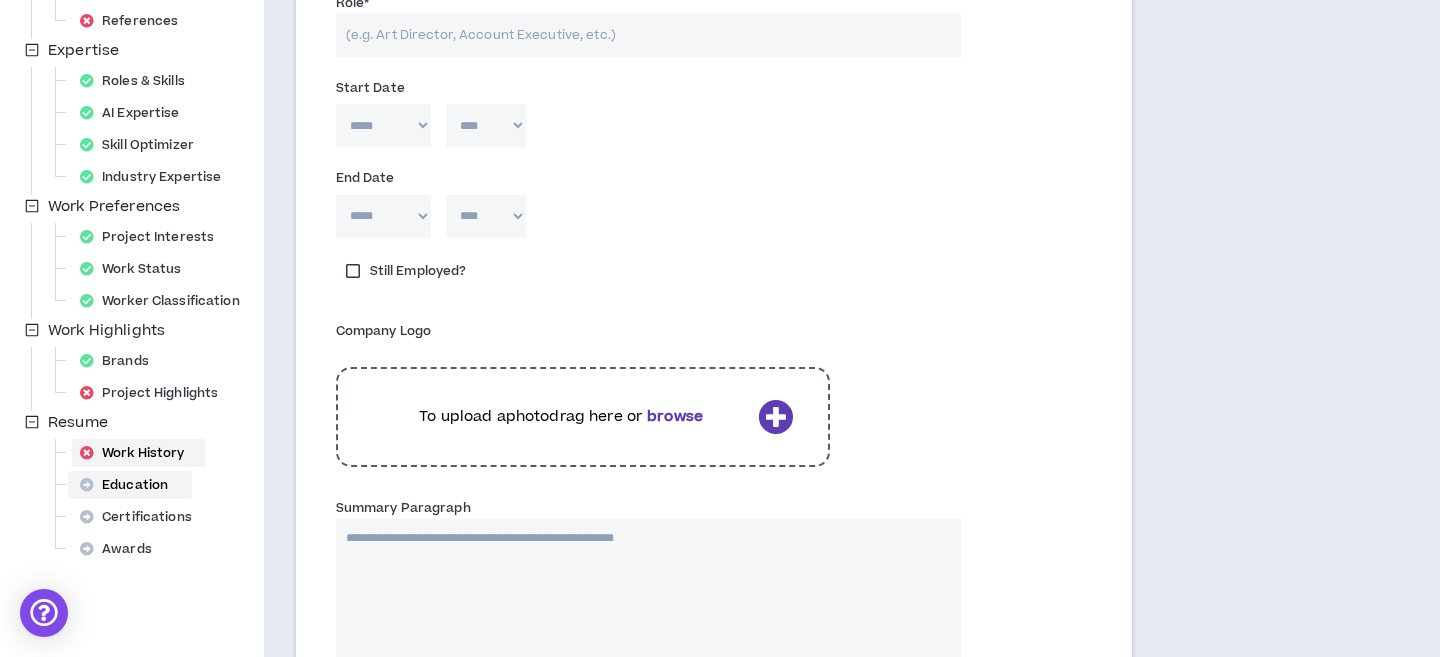 click on "Education" at bounding box center (130, 485) 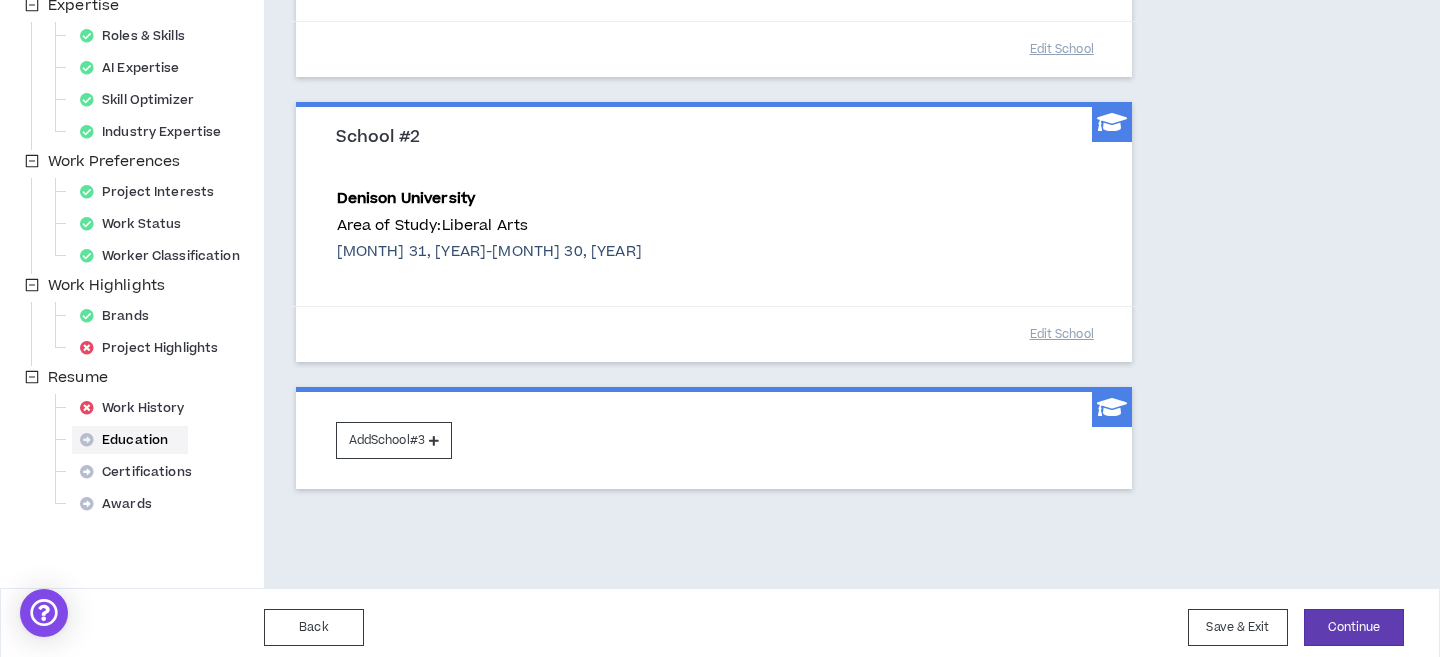 scroll, scrollTop: 438, scrollLeft: 0, axis: vertical 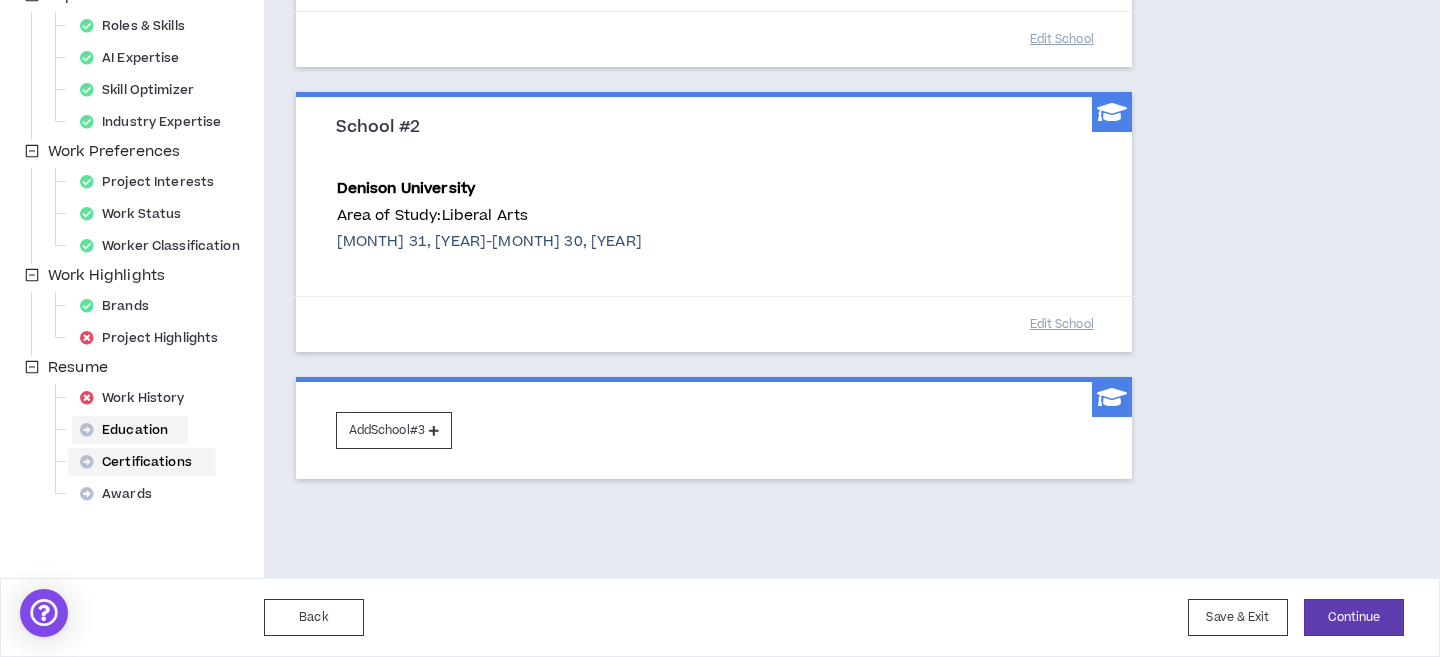 click on "Certifications" at bounding box center [142, 462] 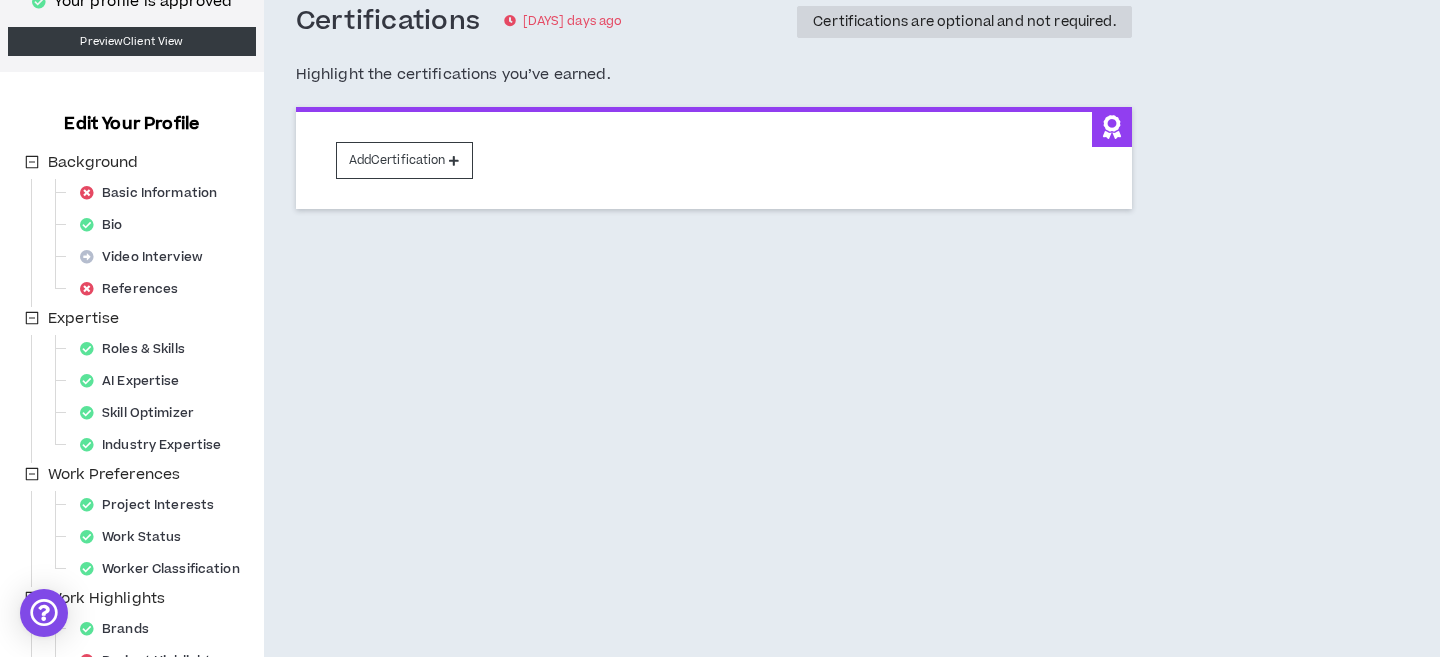 scroll, scrollTop: 125, scrollLeft: 0, axis: vertical 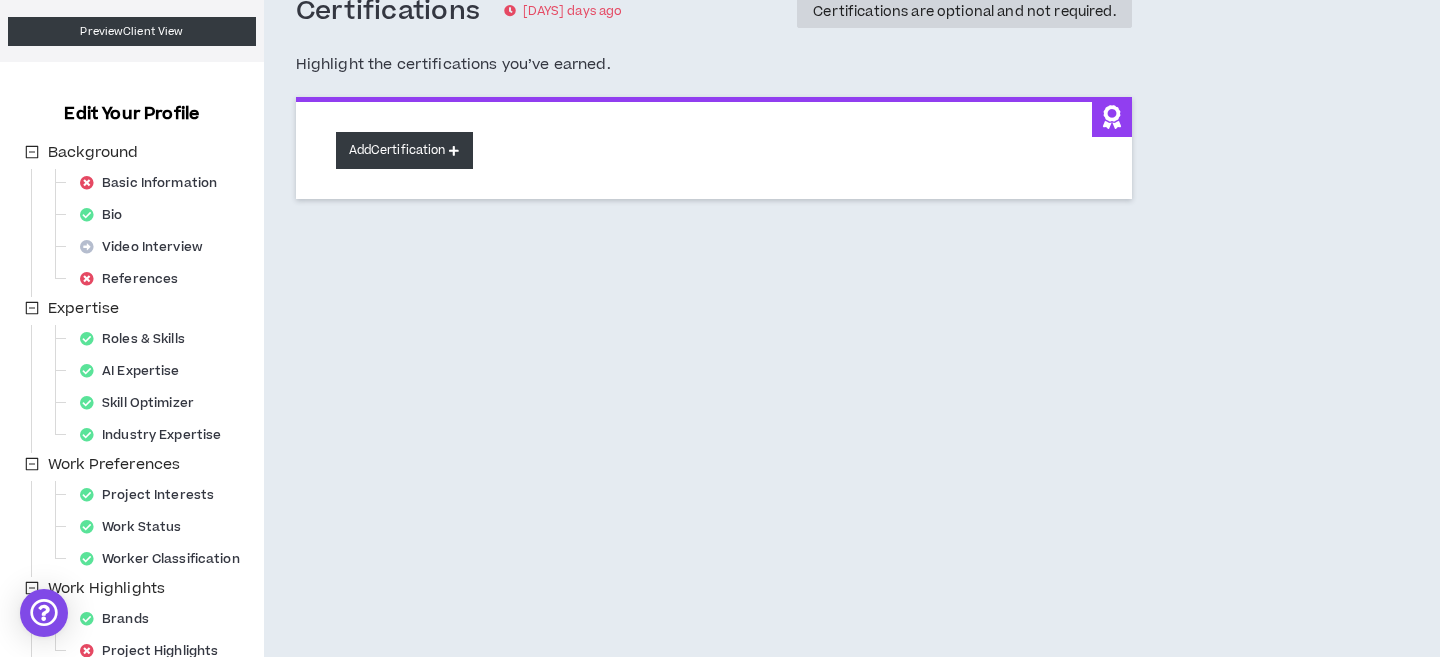 click on "Add  Certification" at bounding box center (404, 150) 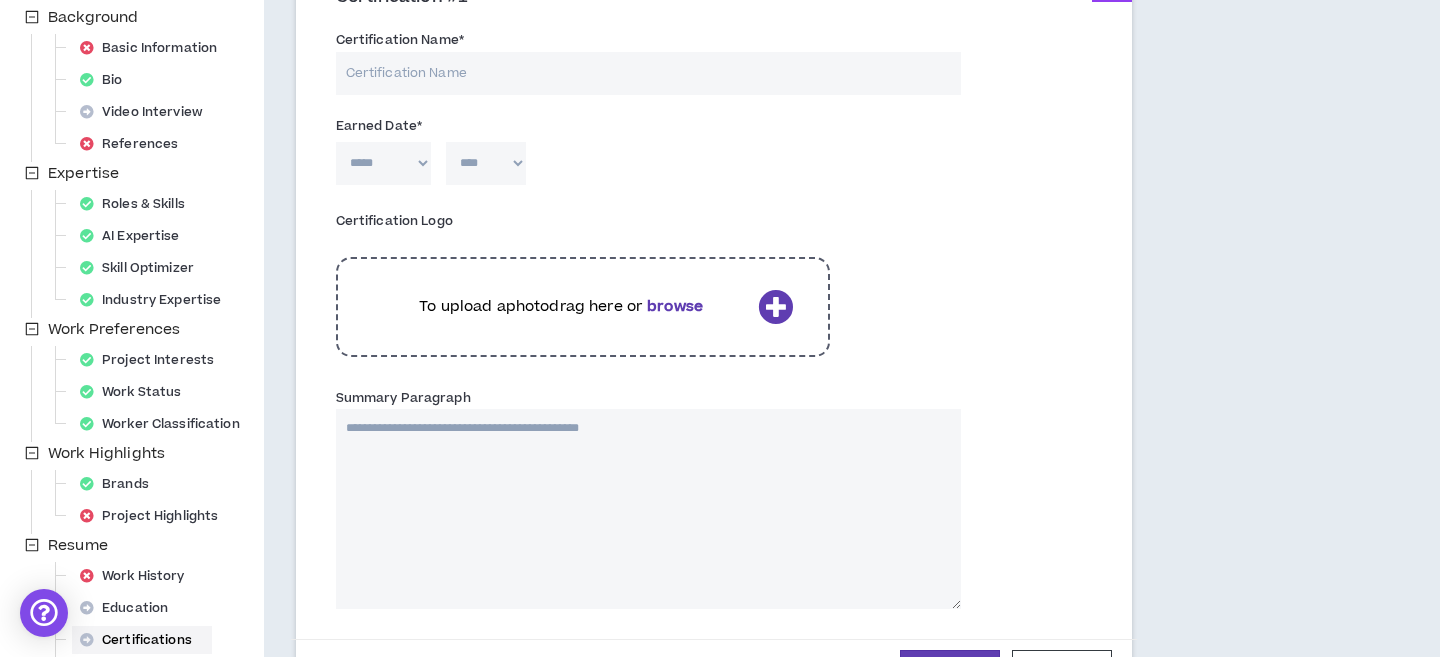 scroll, scrollTop: 261, scrollLeft: 0, axis: vertical 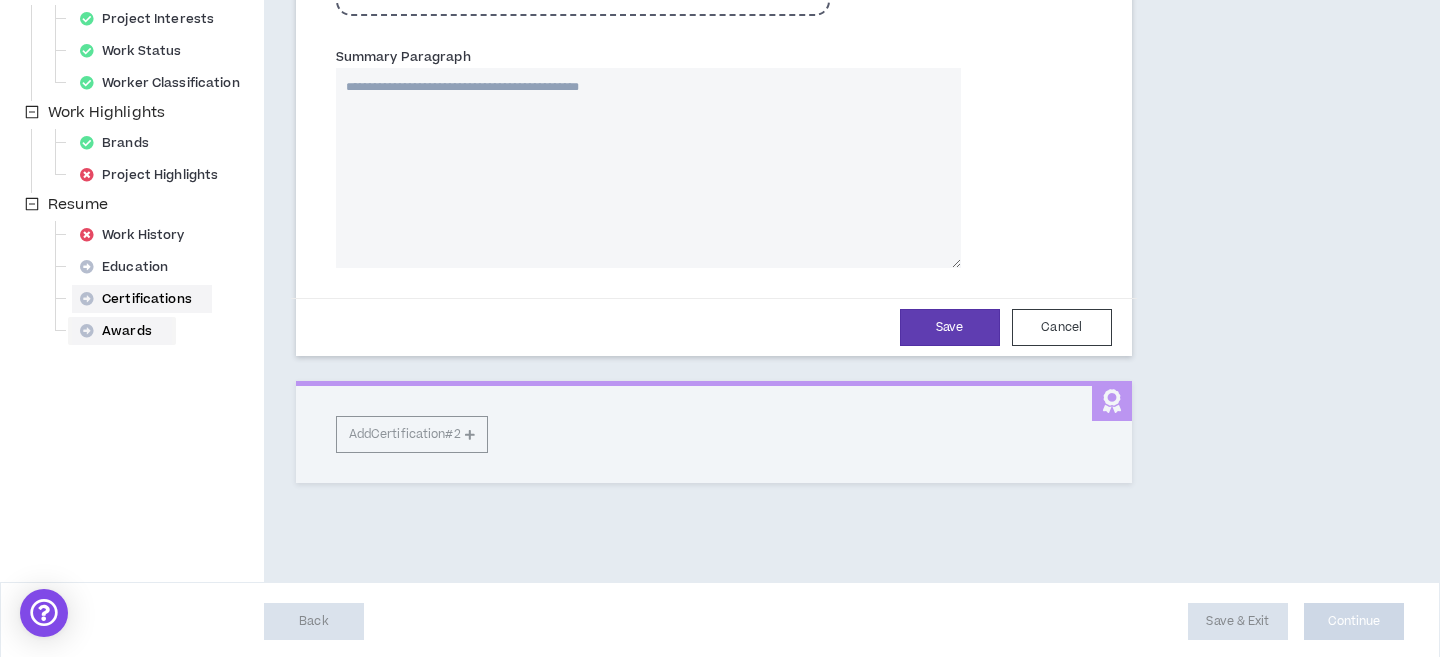 click on "Awards" at bounding box center [122, 331] 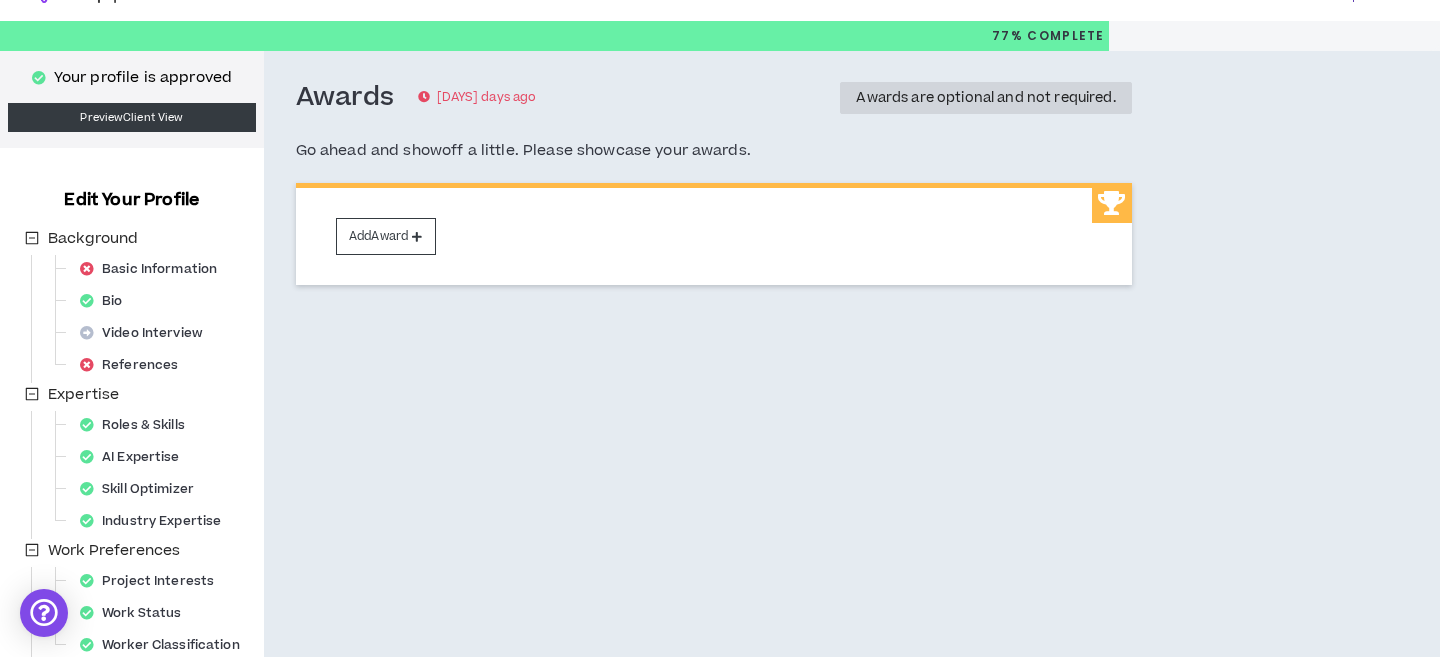 scroll, scrollTop: 41, scrollLeft: 0, axis: vertical 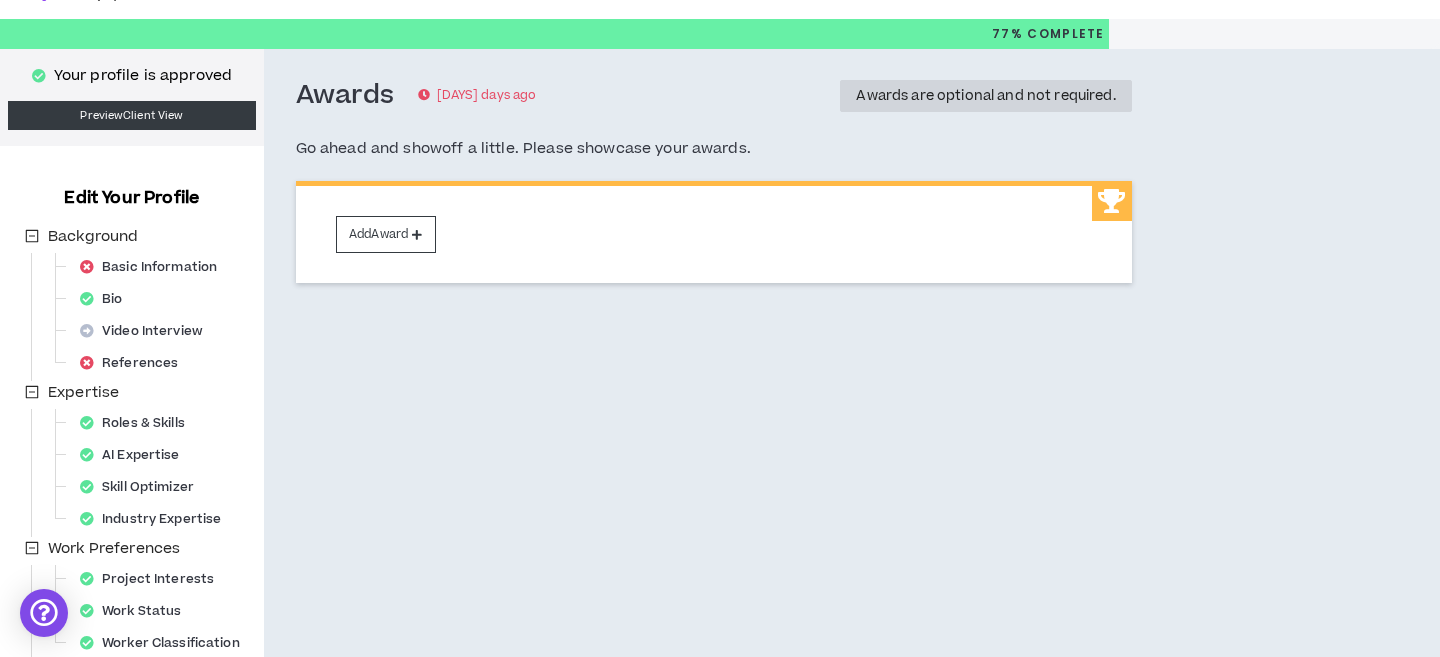 click on "Awards    [DAYS] days ago Awards are optional and not required. Go ahead and showoff a little.  Please showcase your awards. Add  Award" at bounding box center (804, 479) 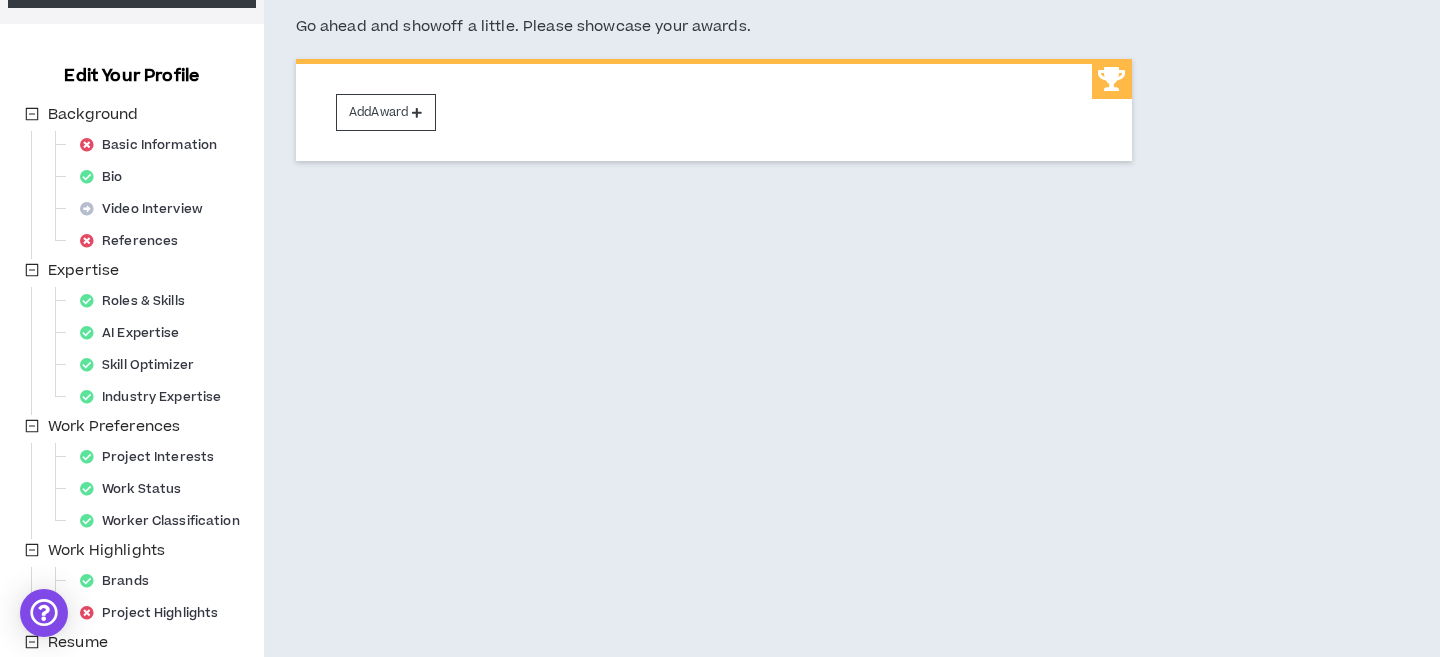 scroll, scrollTop: 0, scrollLeft: 0, axis: both 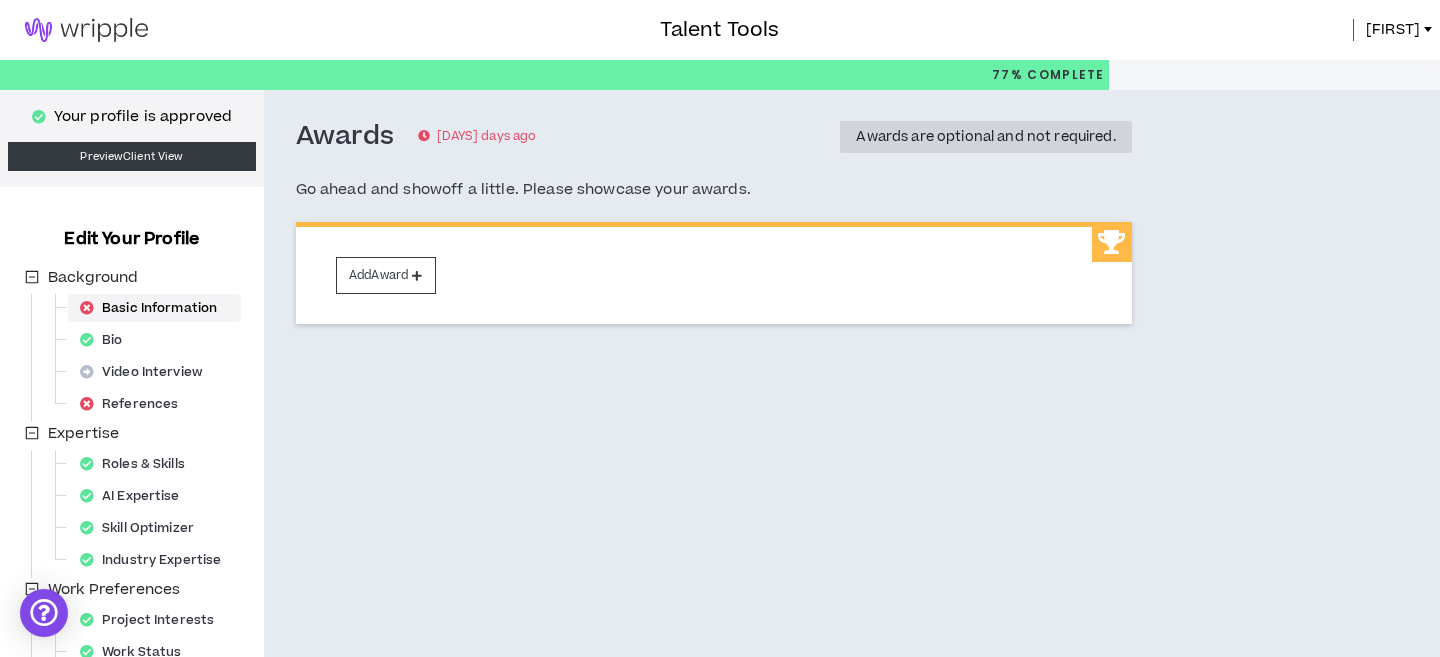 click on "Basic Information" at bounding box center (154, 308) 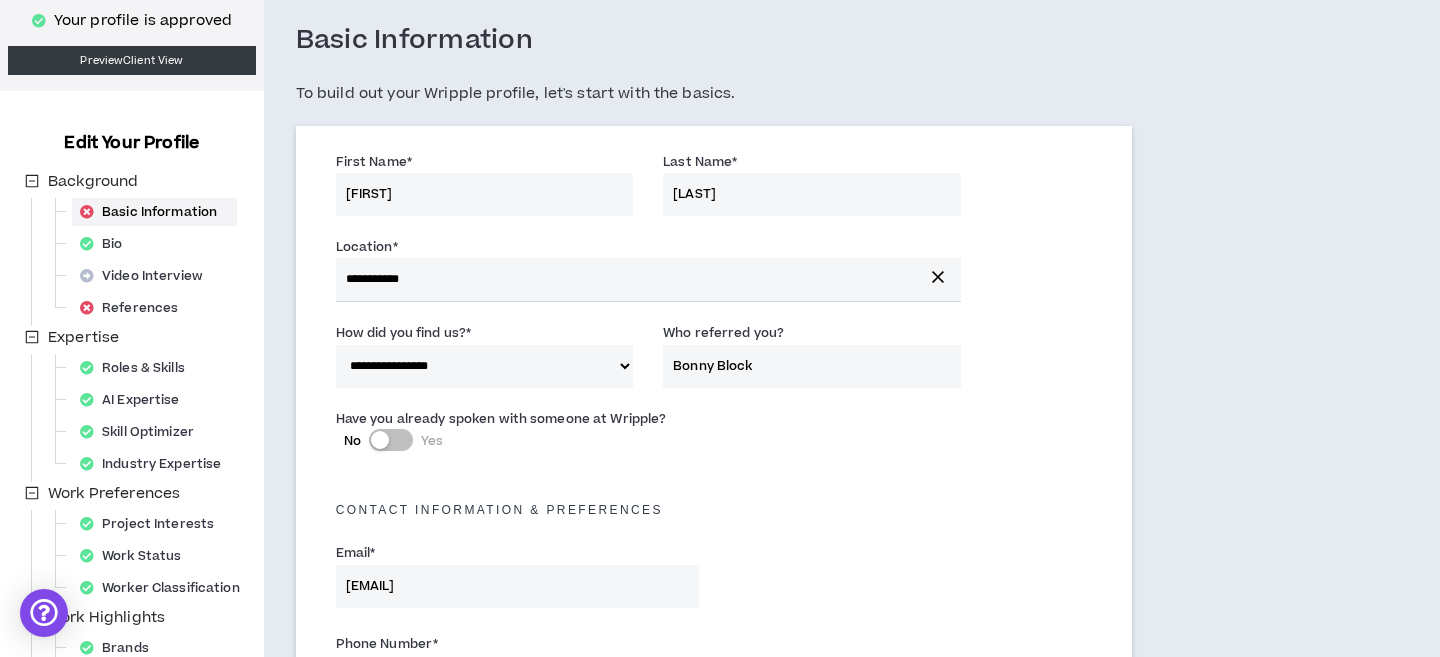 scroll, scrollTop: 0, scrollLeft: 0, axis: both 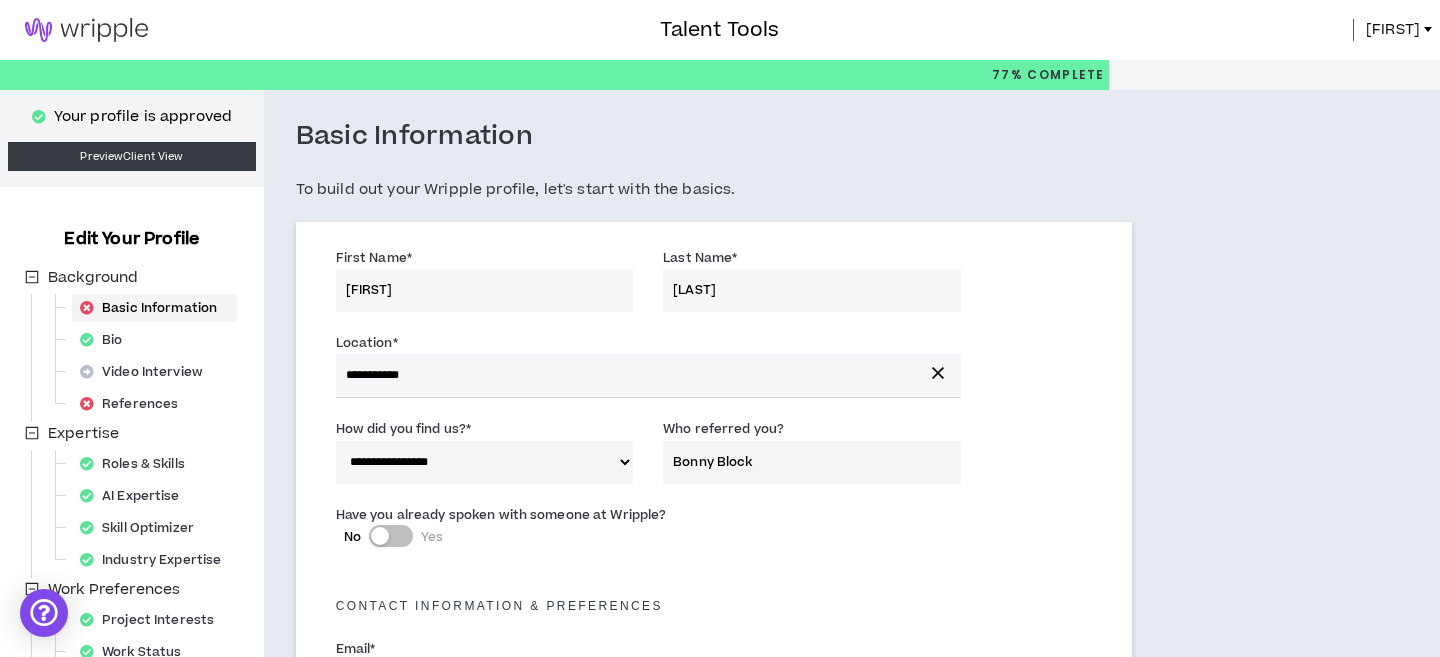 click on "[FIRST]" at bounding box center (1393, 30) 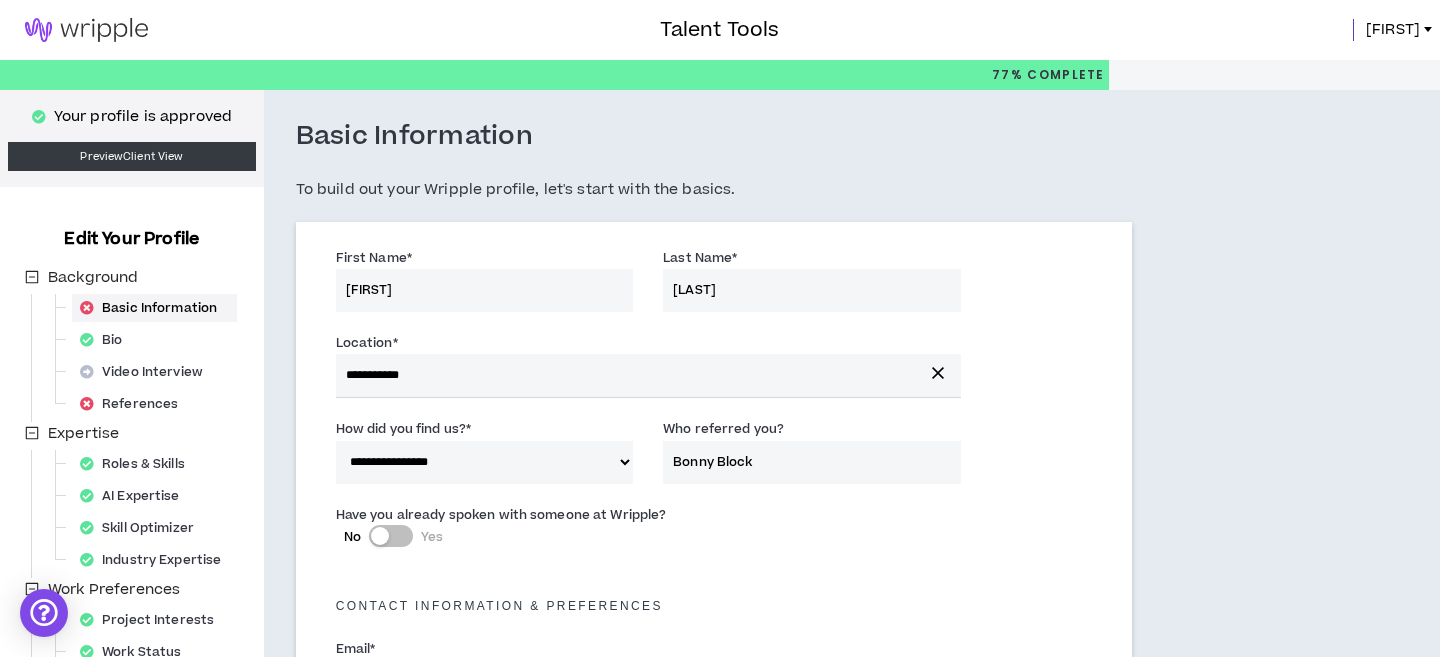 click on "Basic Information" at bounding box center (714, 137) 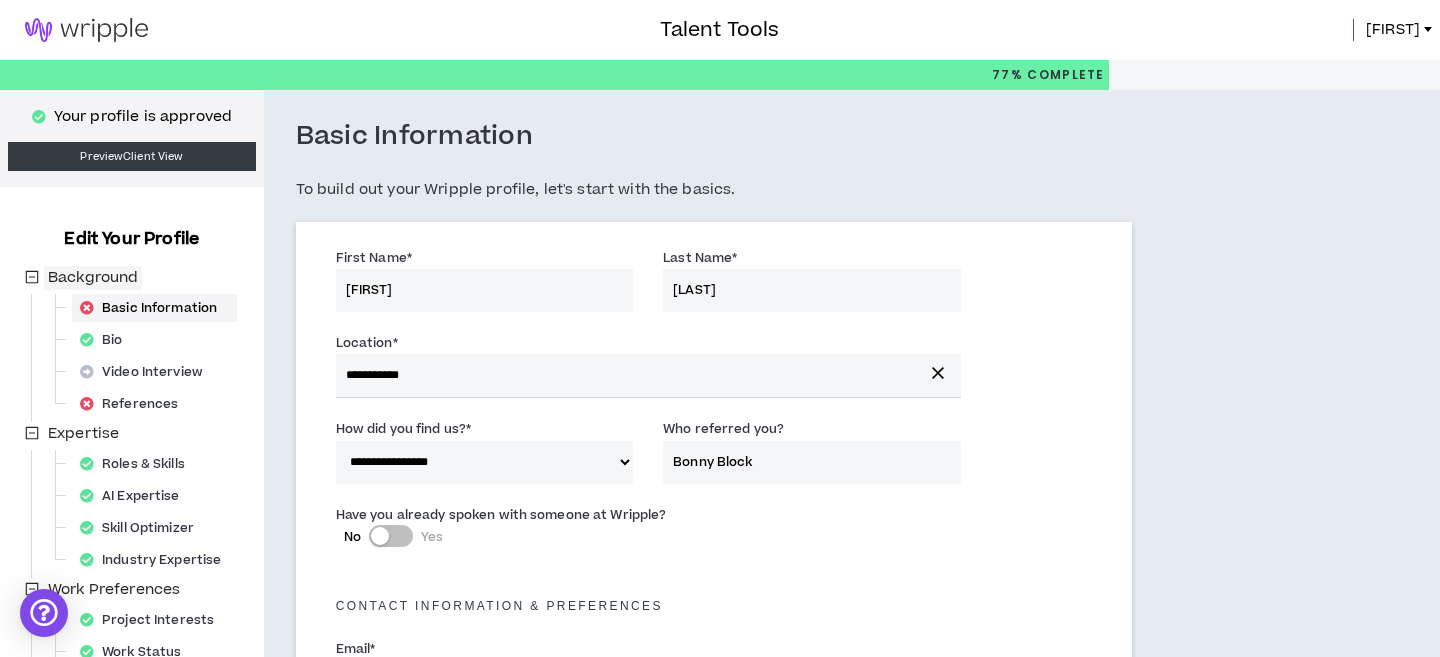 click on "Background" at bounding box center [93, 277] 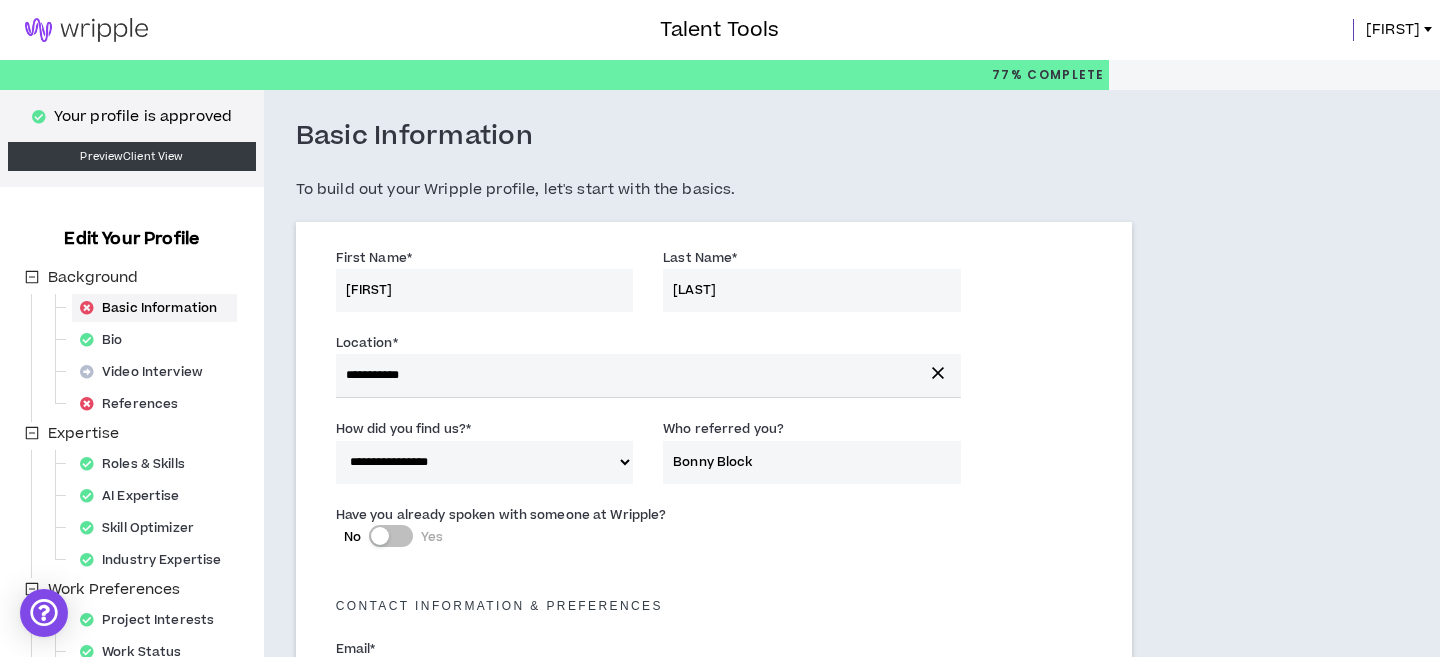 click at bounding box center [86, 30] 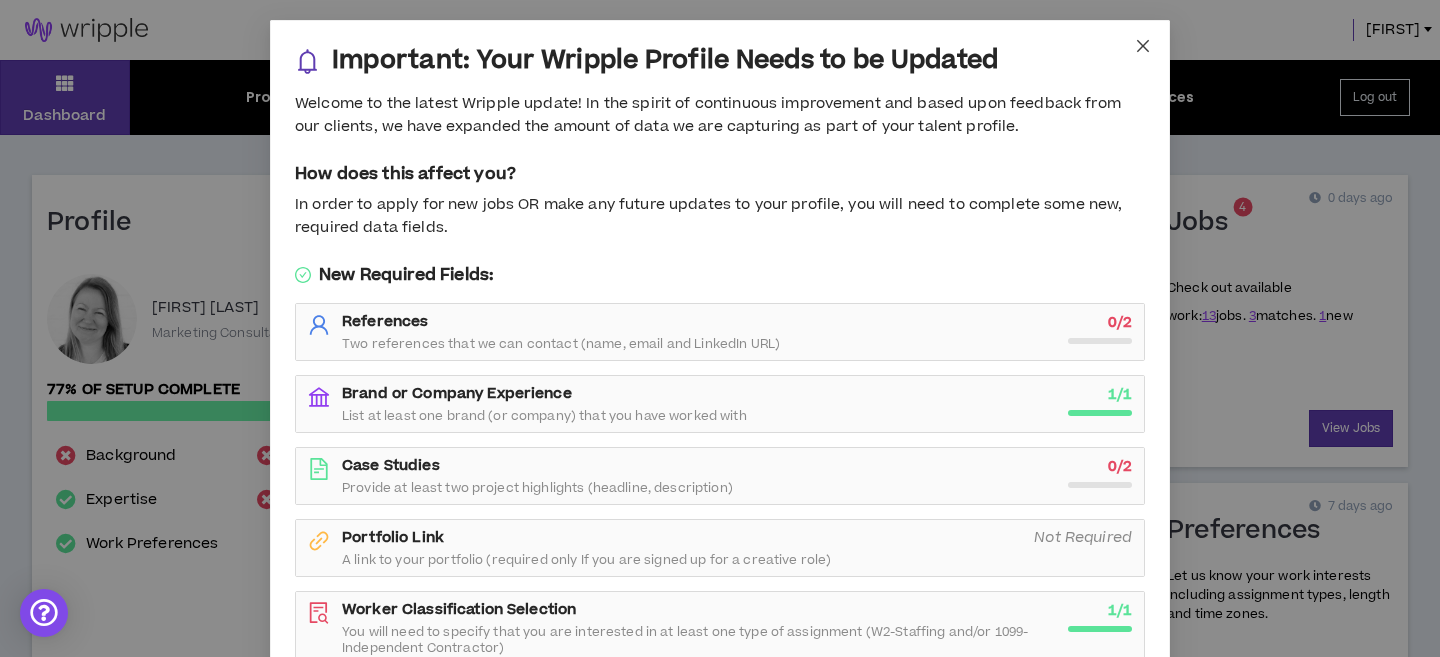drag, startPoint x: 1144, startPoint y: 39, endPoint x: 1130, endPoint y: 43, distance: 14.56022 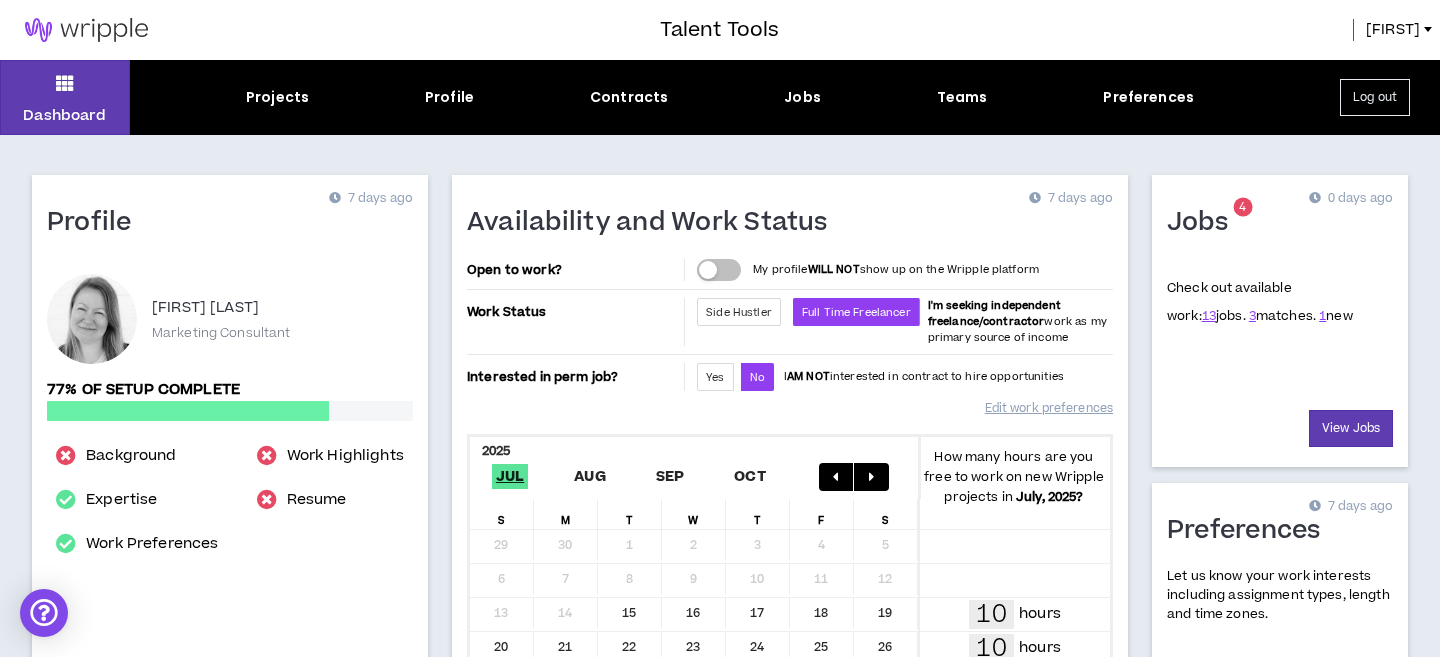 click at bounding box center [92, 319] 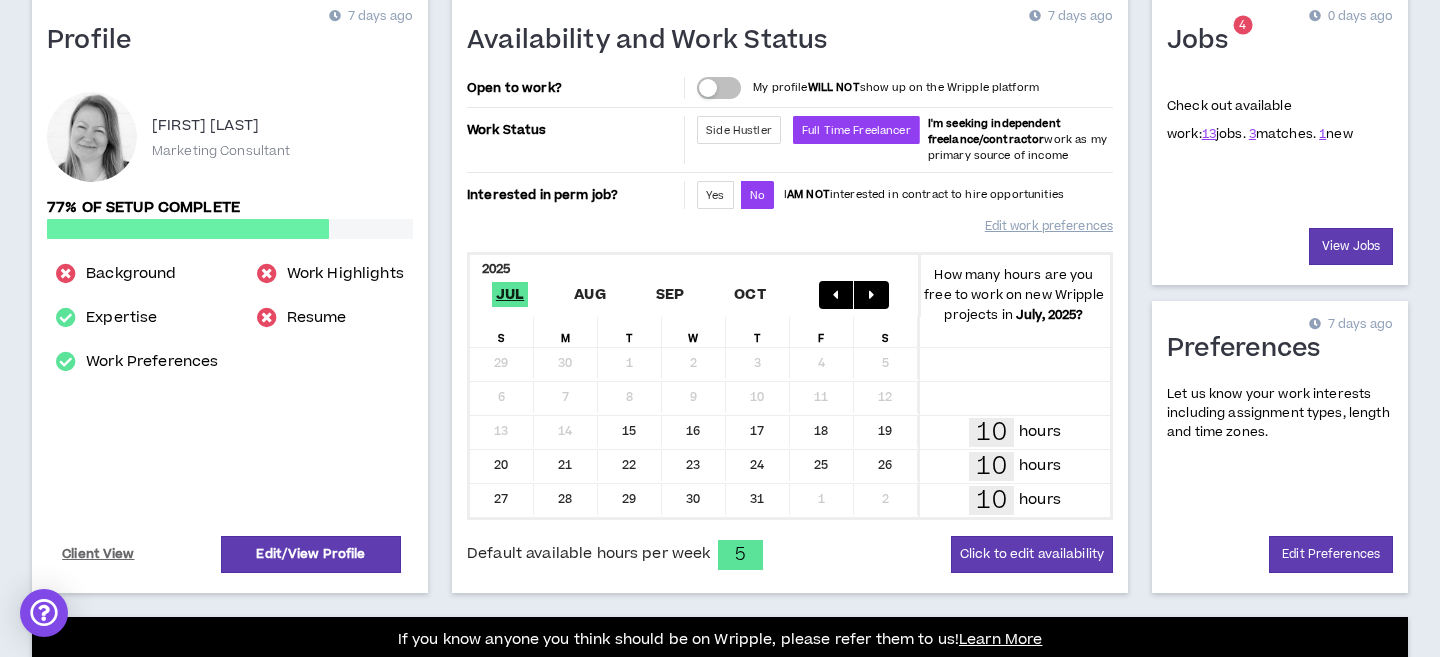 scroll, scrollTop: 191, scrollLeft: 0, axis: vertical 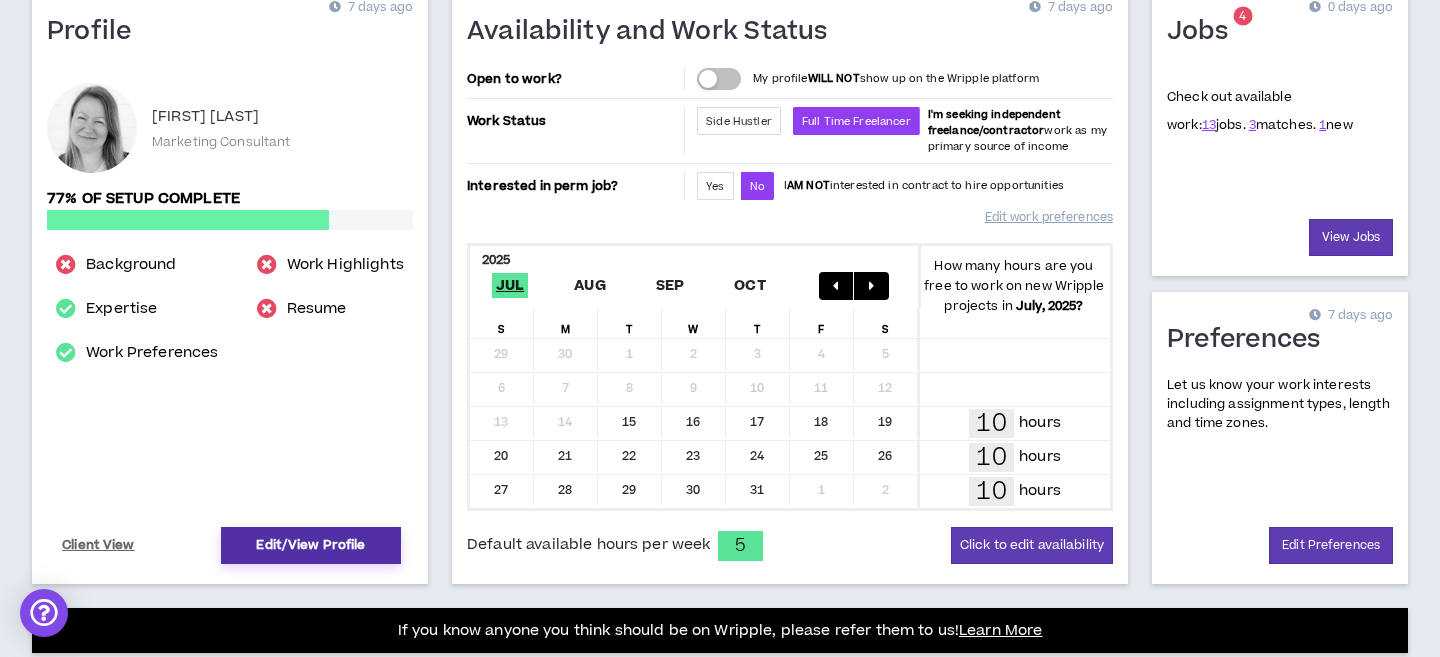 click on "Edit/View Profile" at bounding box center (311, 545) 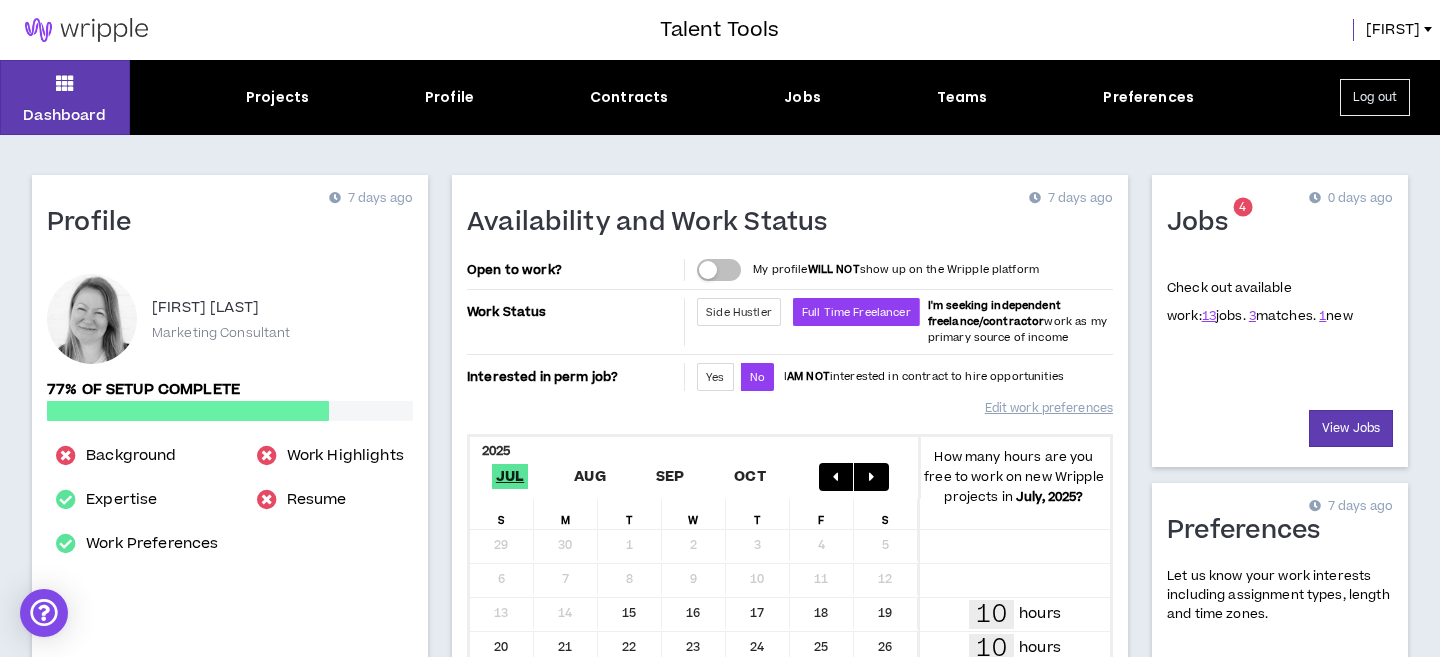 select on "*" 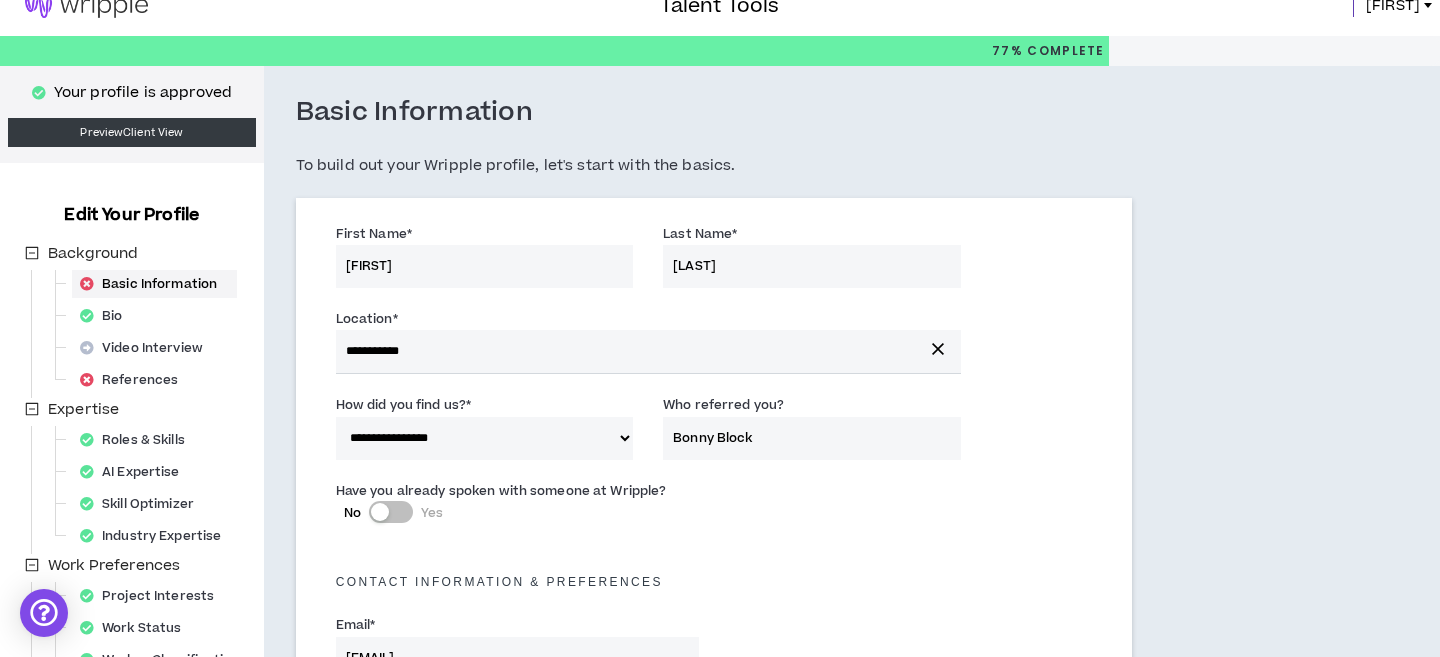 scroll, scrollTop: 0, scrollLeft: 0, axis: both 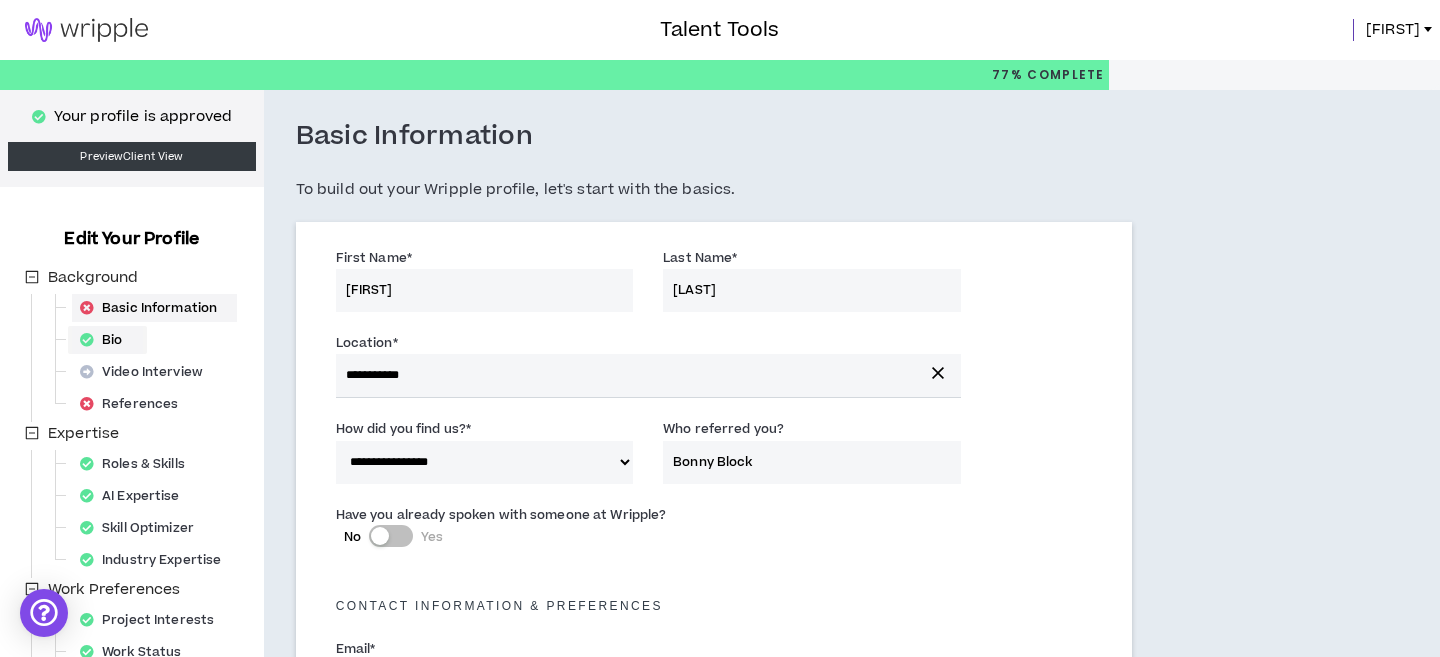 click on "Bio" at bounding box center (107, 340) 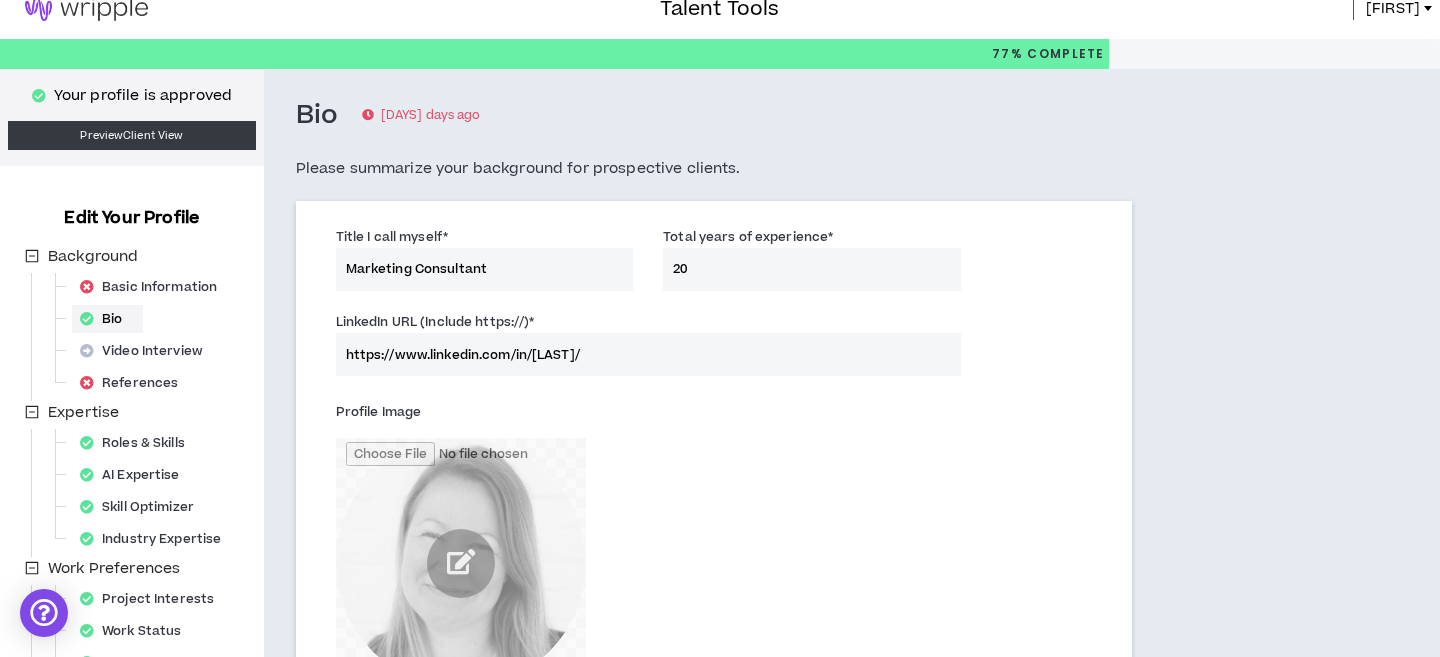 scroll, scrollTop: 0, scrollLeft: 0, axis: both 